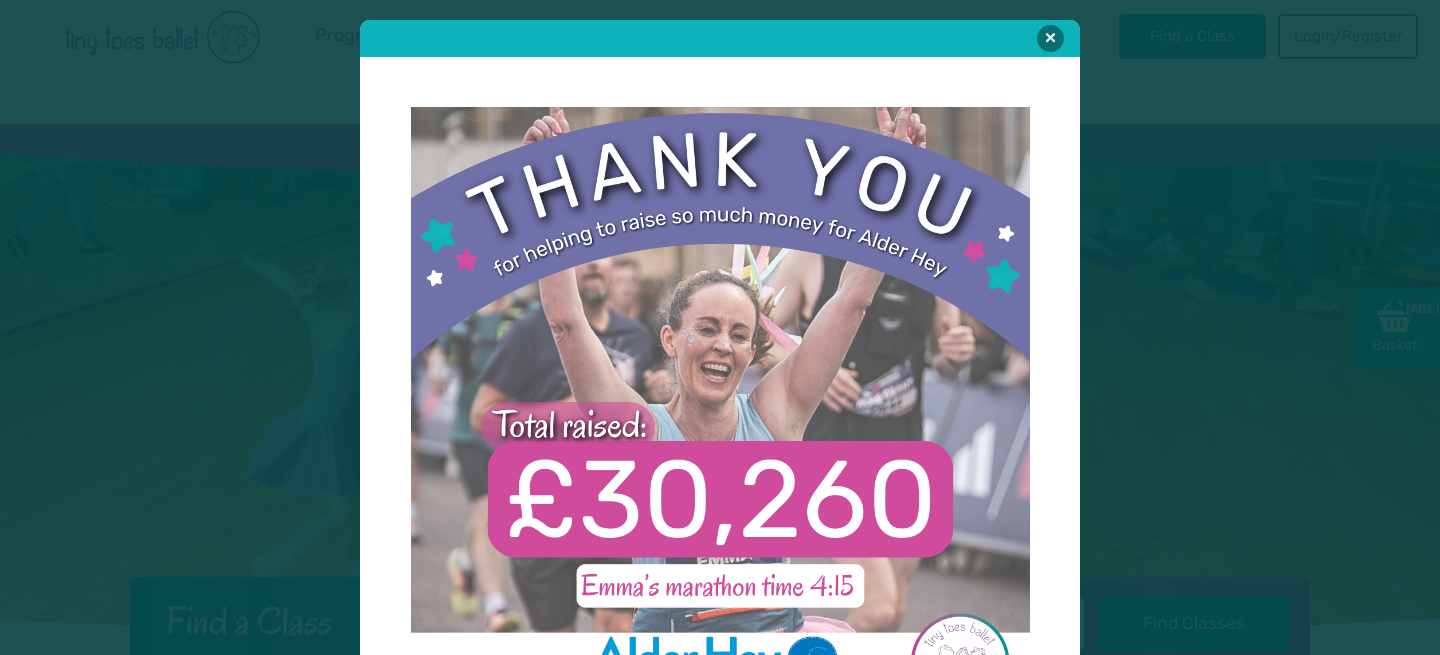 scroll, scrollTop: 2916, scrollLeft: 0, axis: vertical 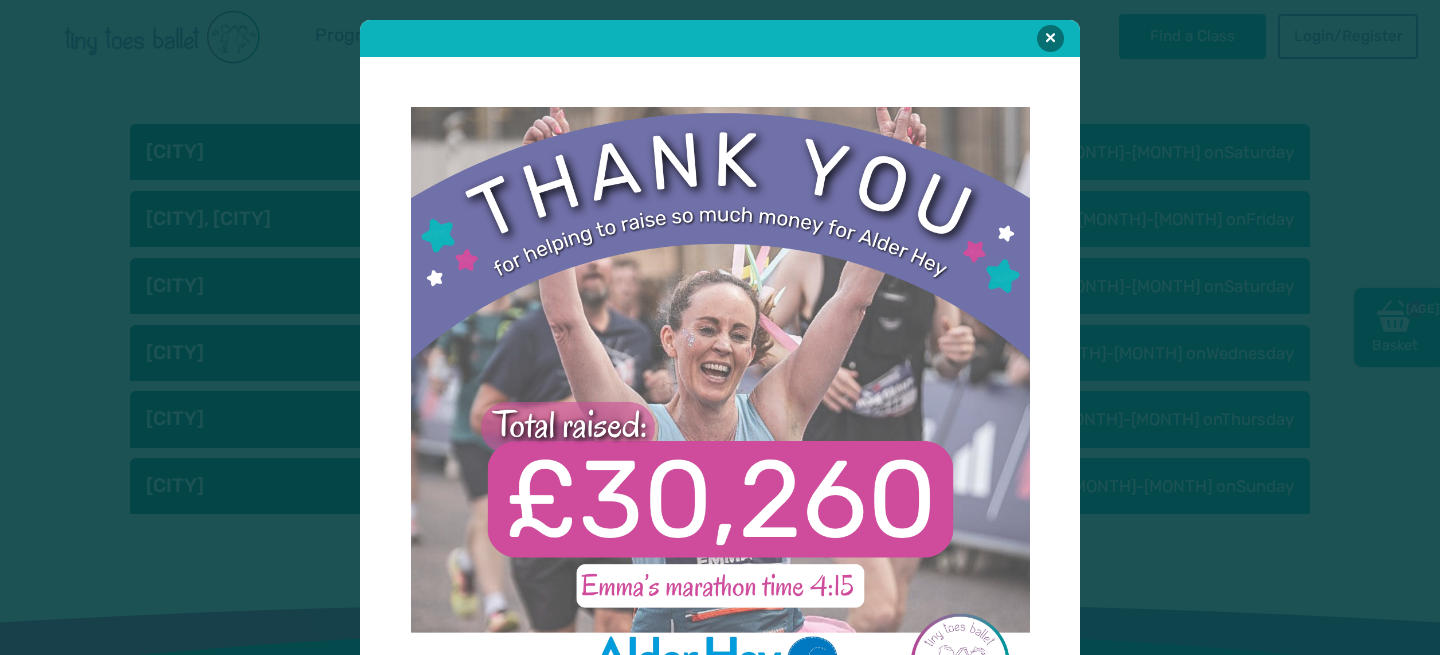 click at bounding box center (1050, 38) 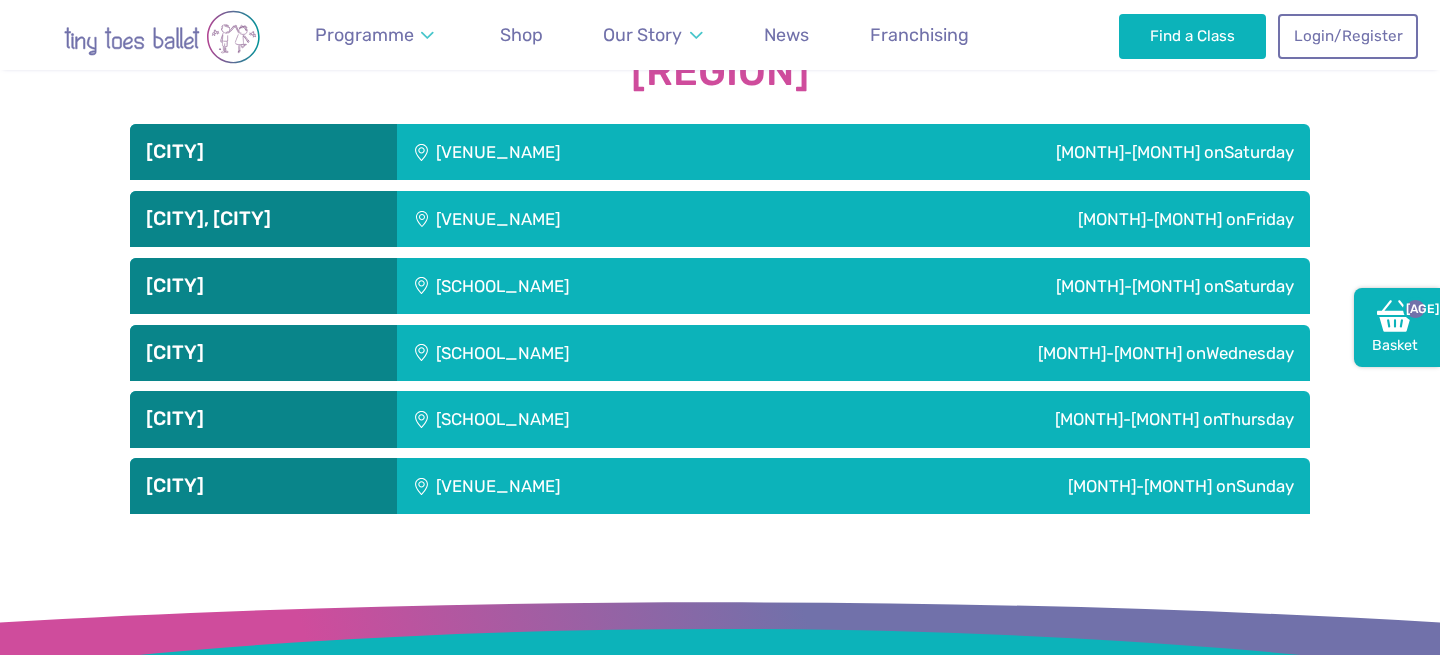 click on "Jun-Jul on  Saturday" at bounding box center (1035, 152) 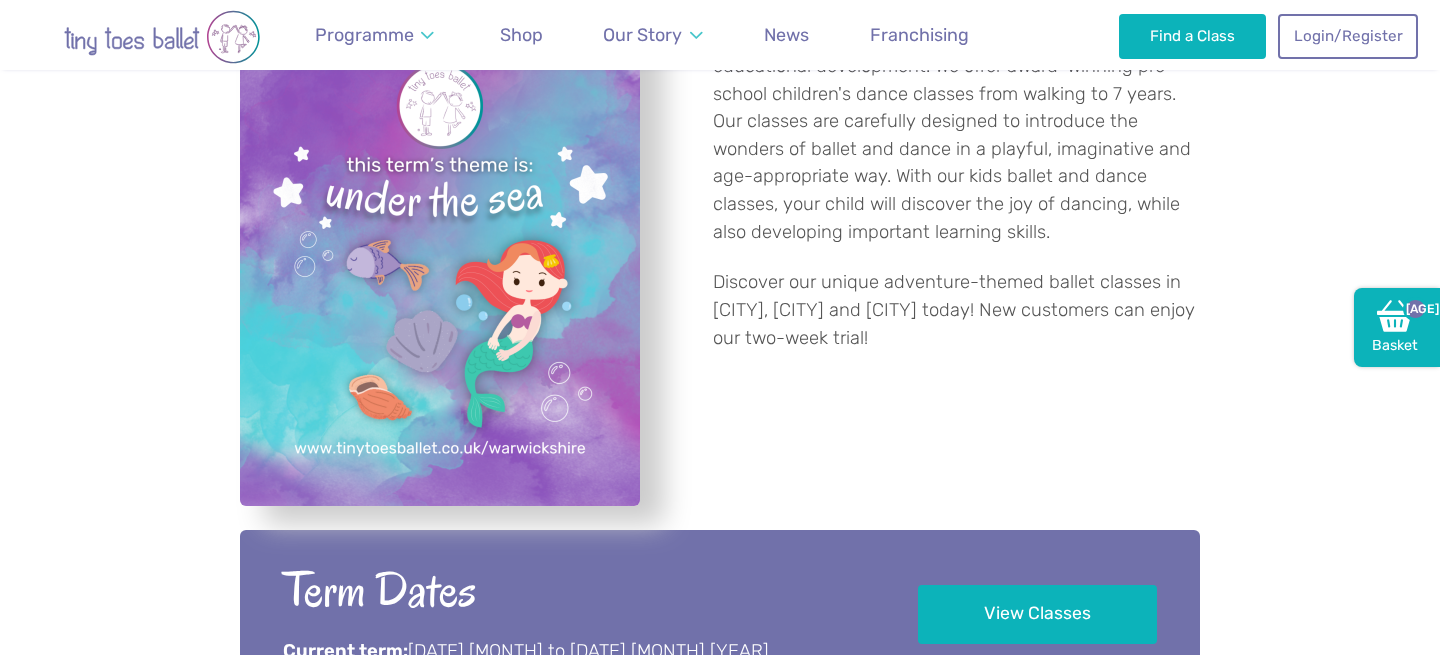 scroll, scrollTop: 1024, scrollLeft: 0, axis: vertical 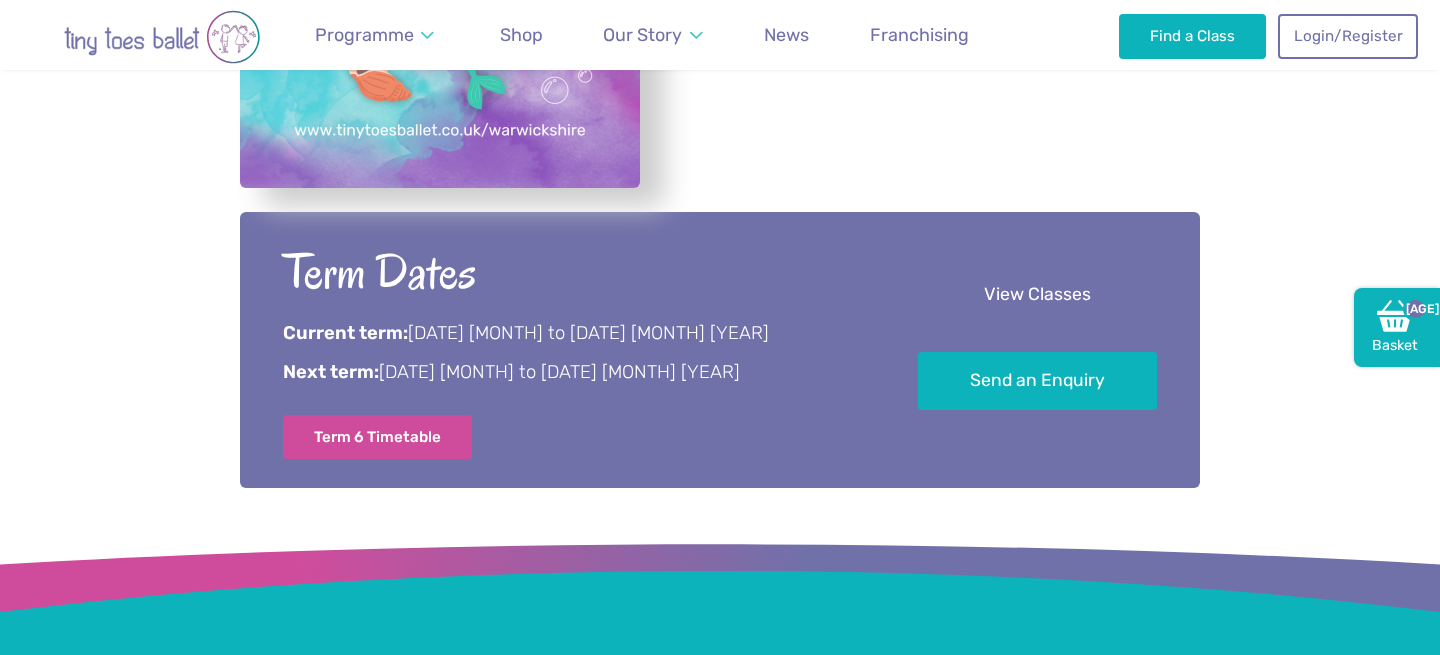 click on "View Classes" at bounding box center [1037, 295] 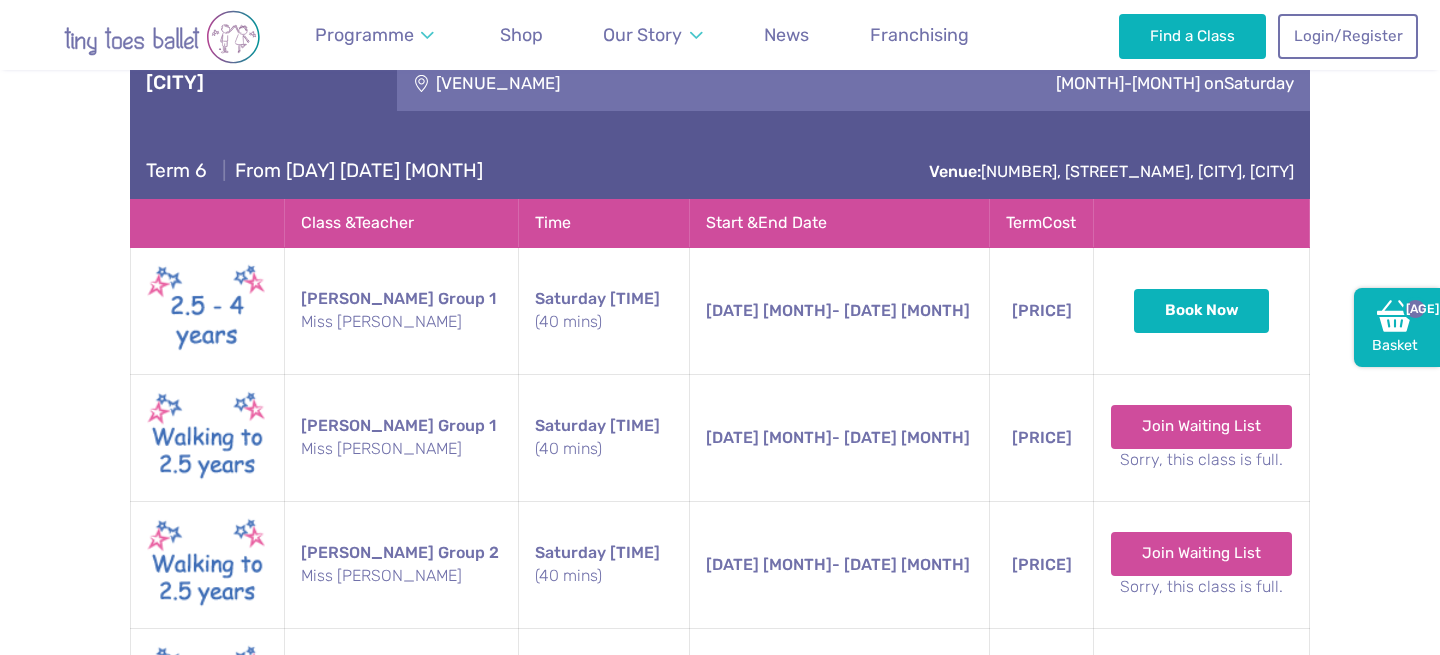 scroll, scrollTop: 2986, scrollLeft: 0, axis: vertical 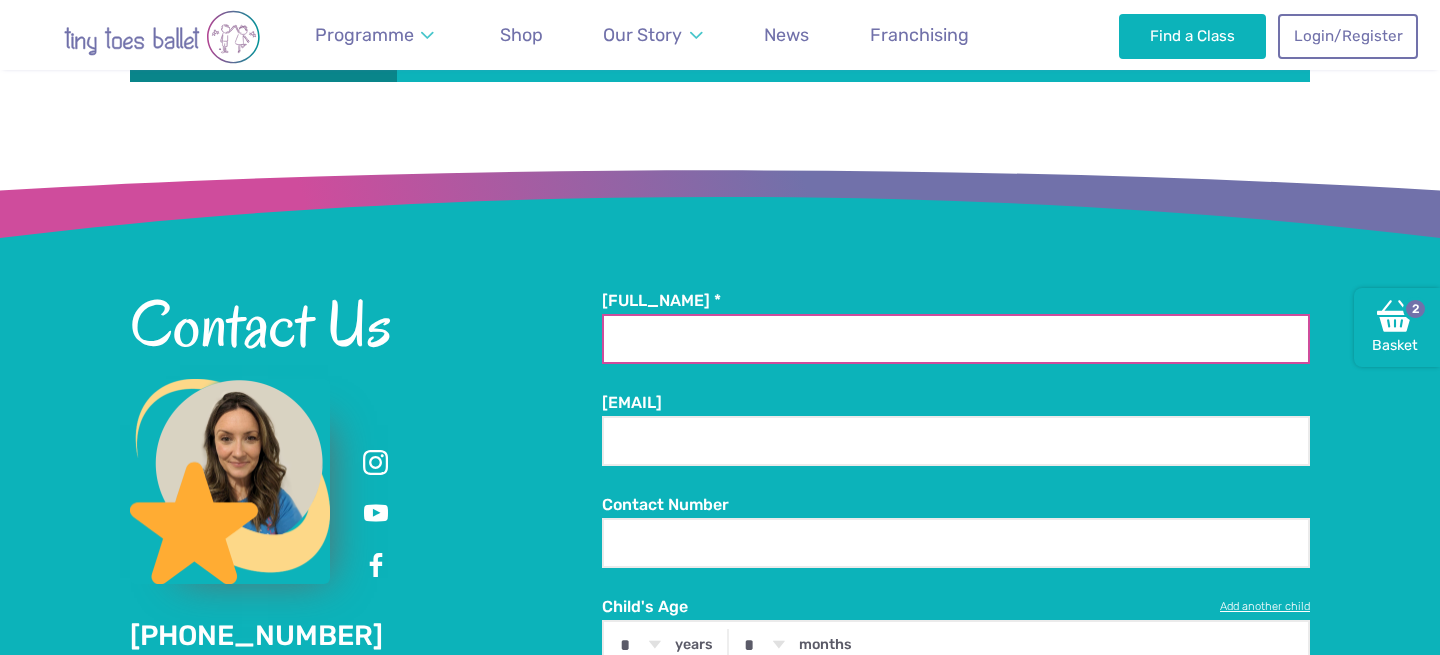click on "[FULL_NAME] *" at bounding box center [956, 339] 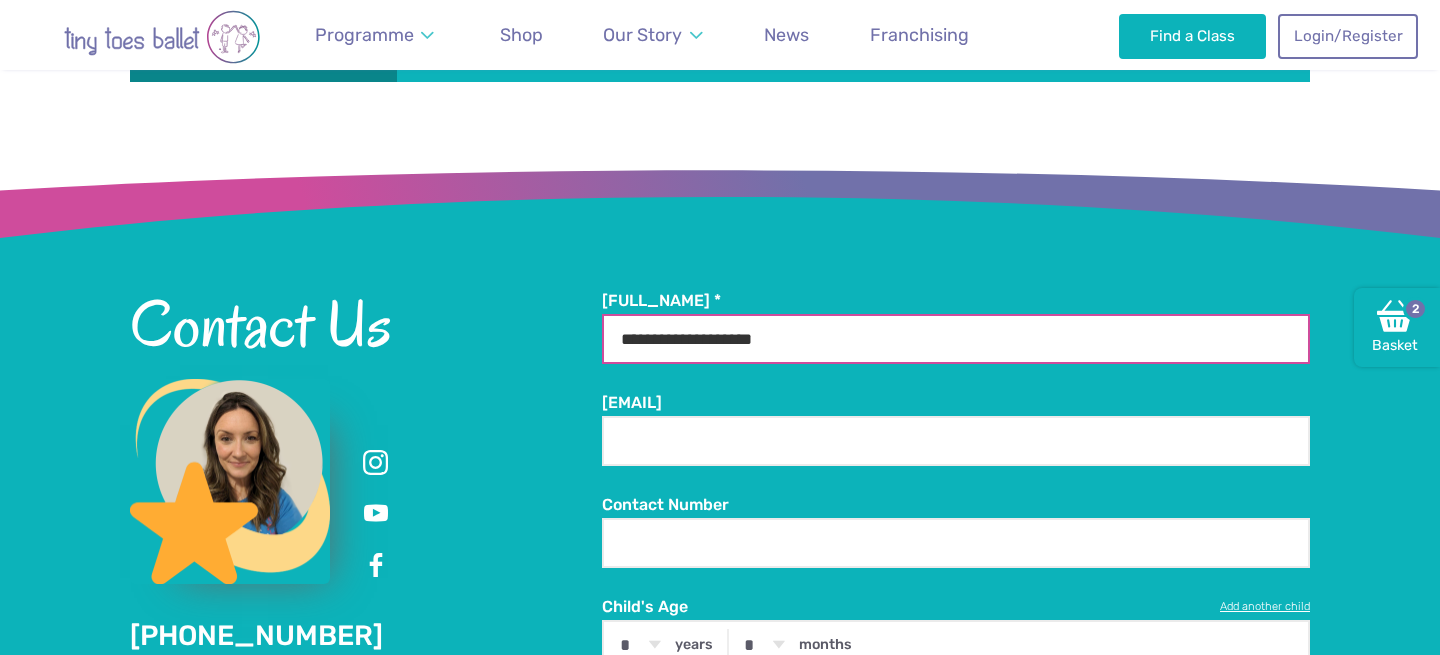 type on "**********" 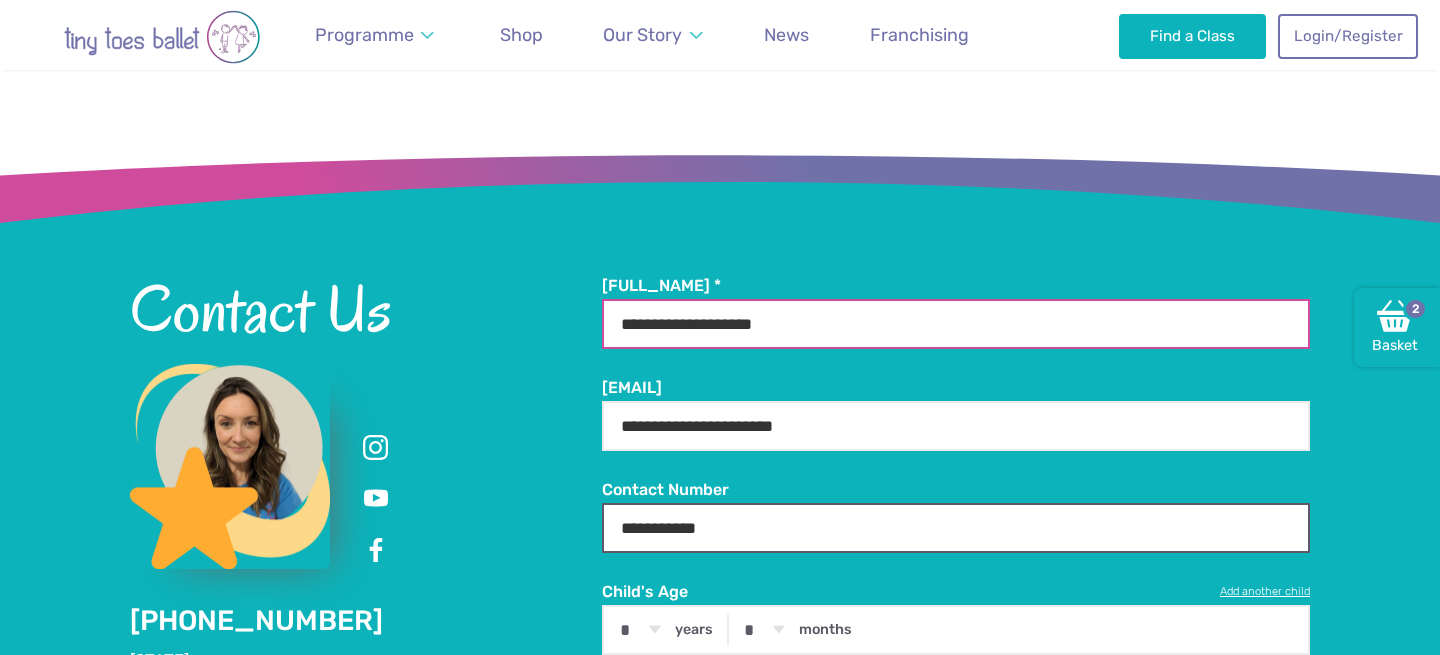 scroll, scrollTop: 3584, scrollLeft: 0, axis: vertical 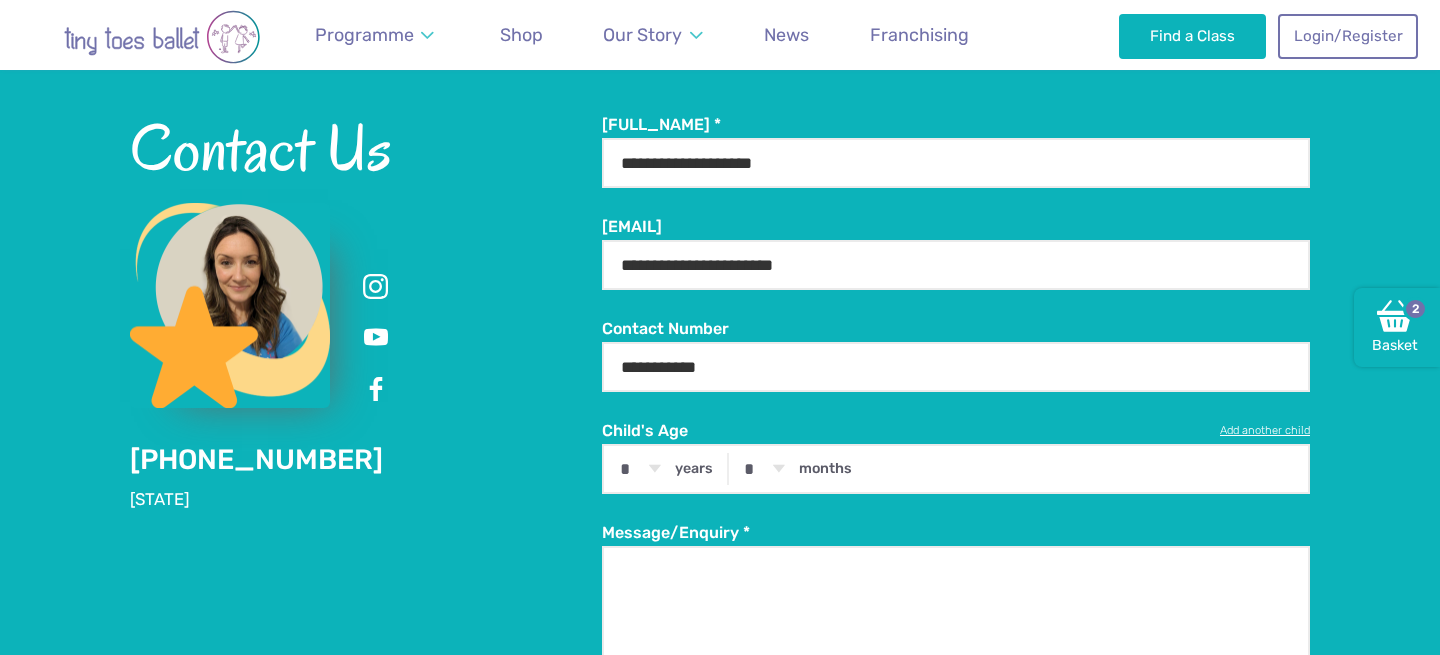 click on "Contact Us
[PHONE] [STATE]" at bounding box center [366, 312] 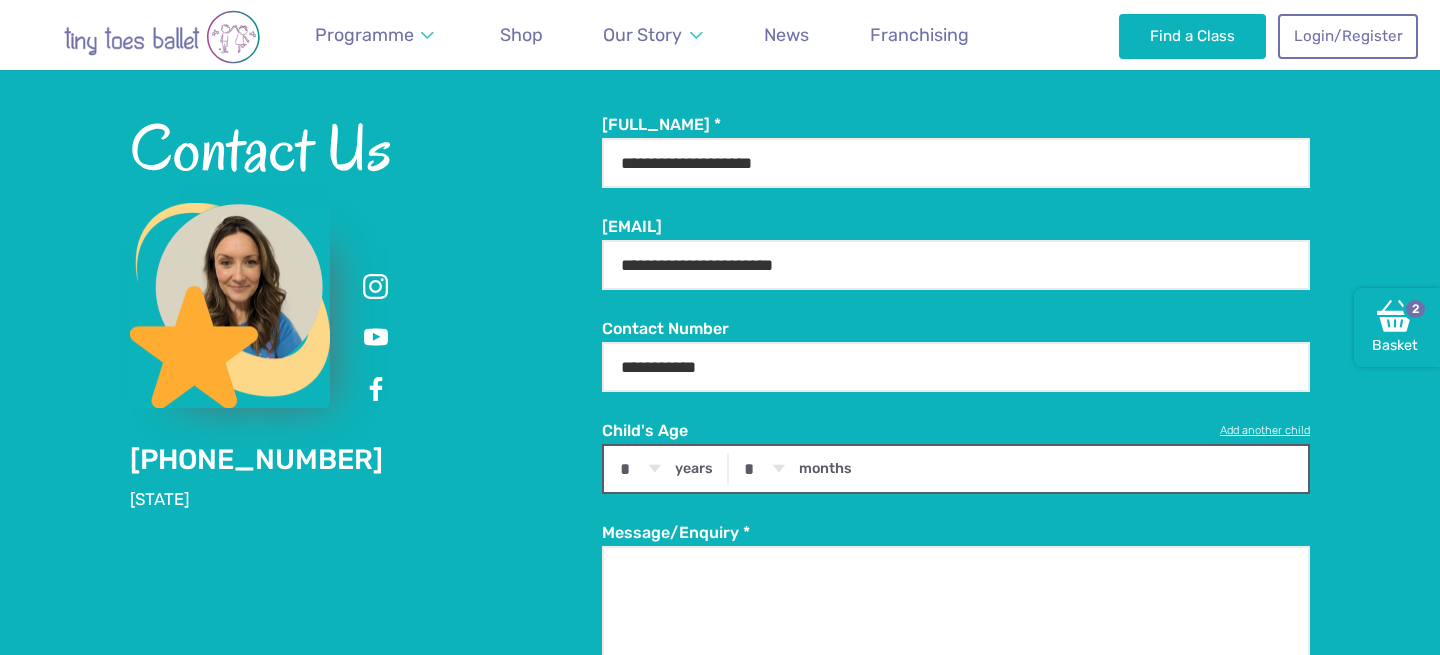 click on "* * * * * * * * * * ** ** **" at bounding box center [0, 0] 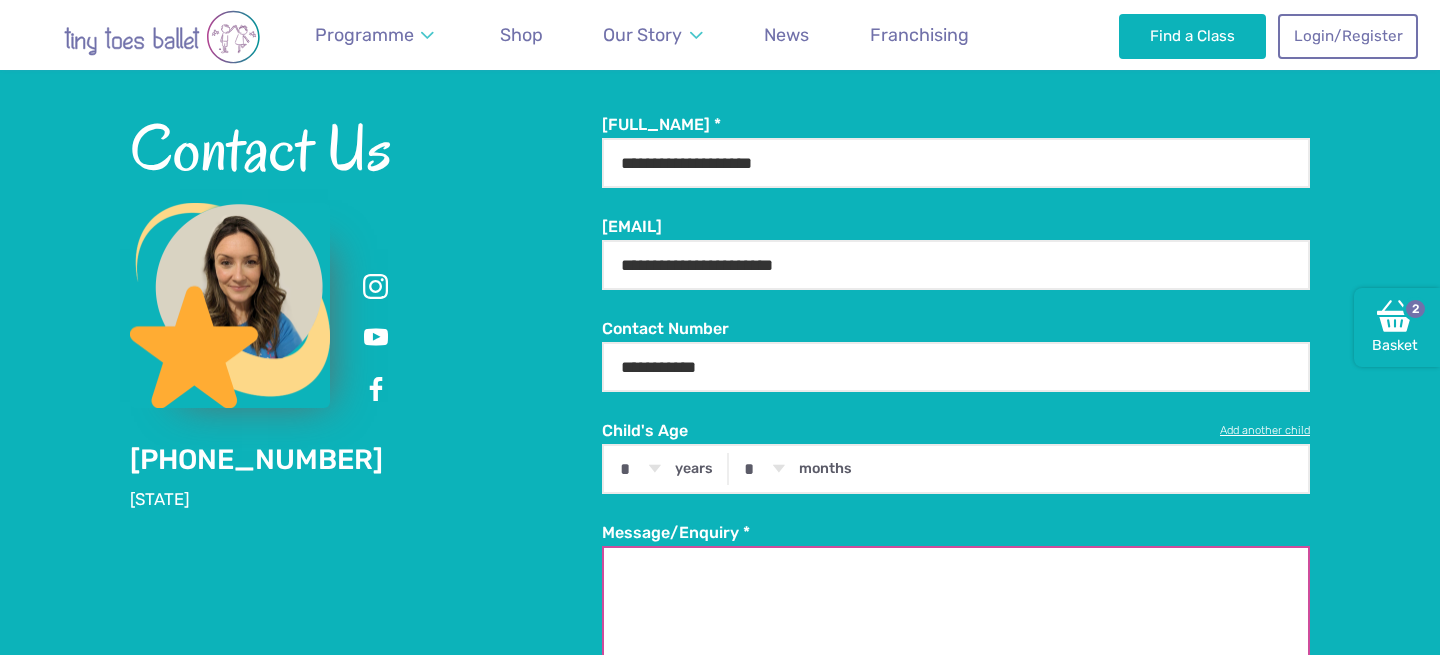 click on "Message/Enquiry *" at bounding box center (956, 627) 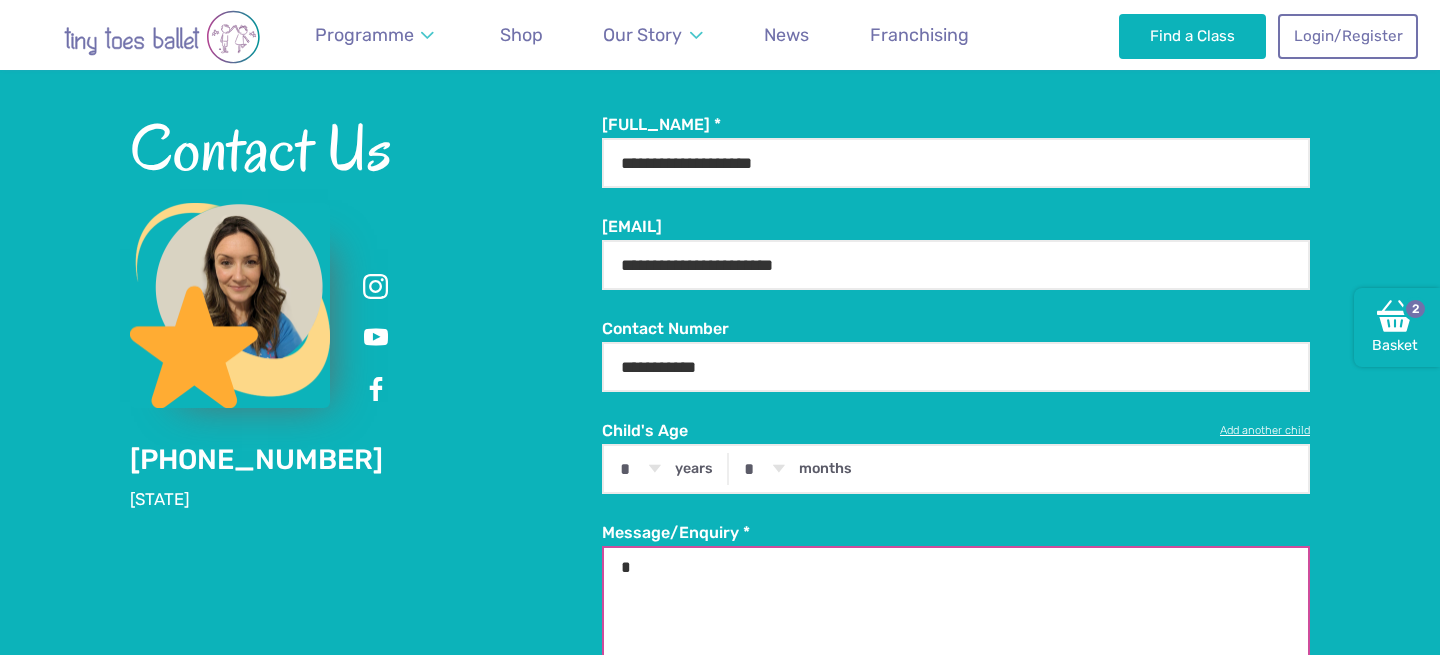 type on "*" 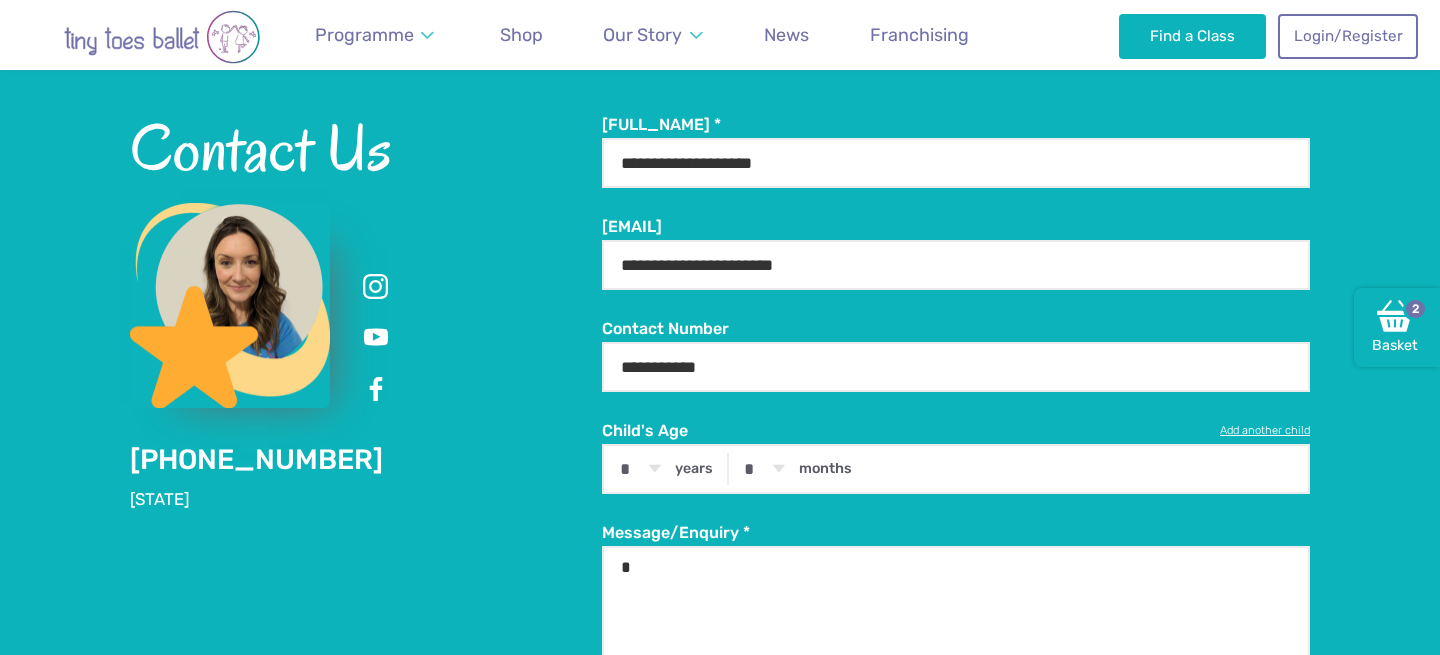 click on "Child's Age
* * * * * * * * * * ** ** **
years
* * * * * * * * * * ** **
months ×
* * * * * * * * * * ** ** **
years
* * * * * * * * * * ** **
months ×
Add another child" at bounding box center [956, 443] 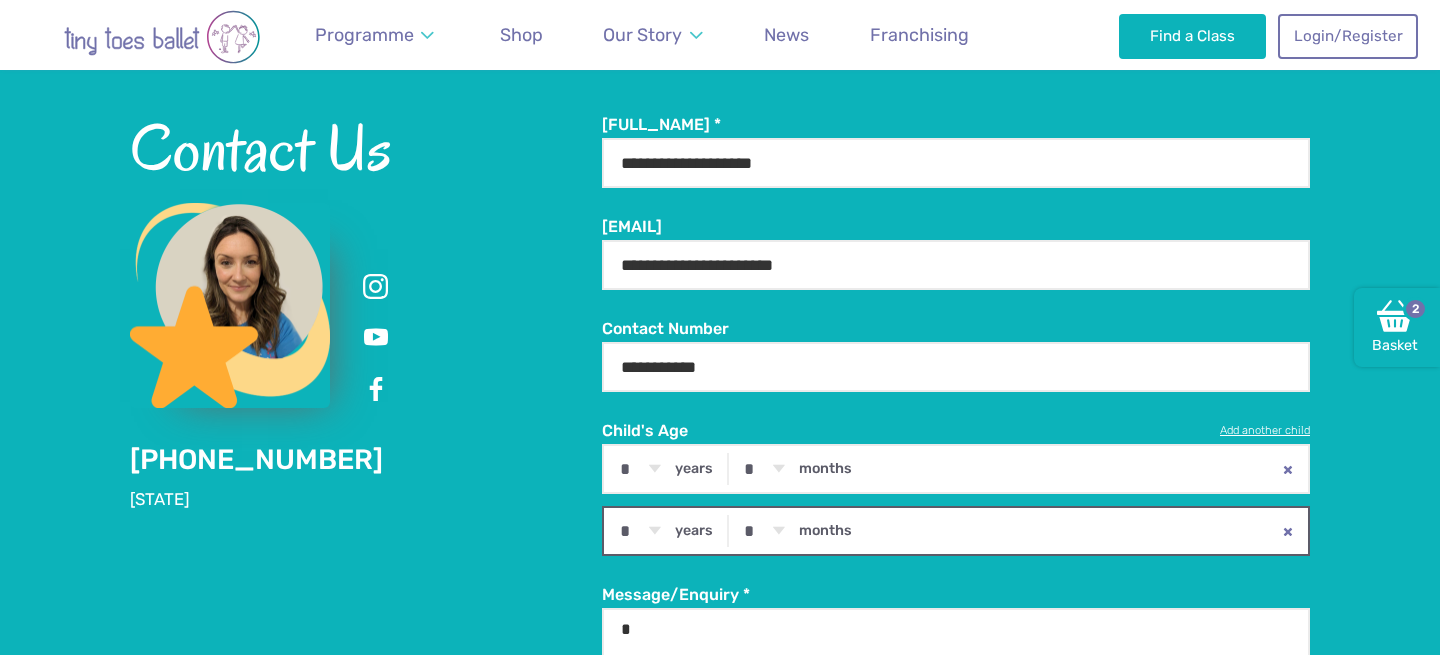 click on "* * * * * * * * * * ** ** **" at bounding box center (0, 0) 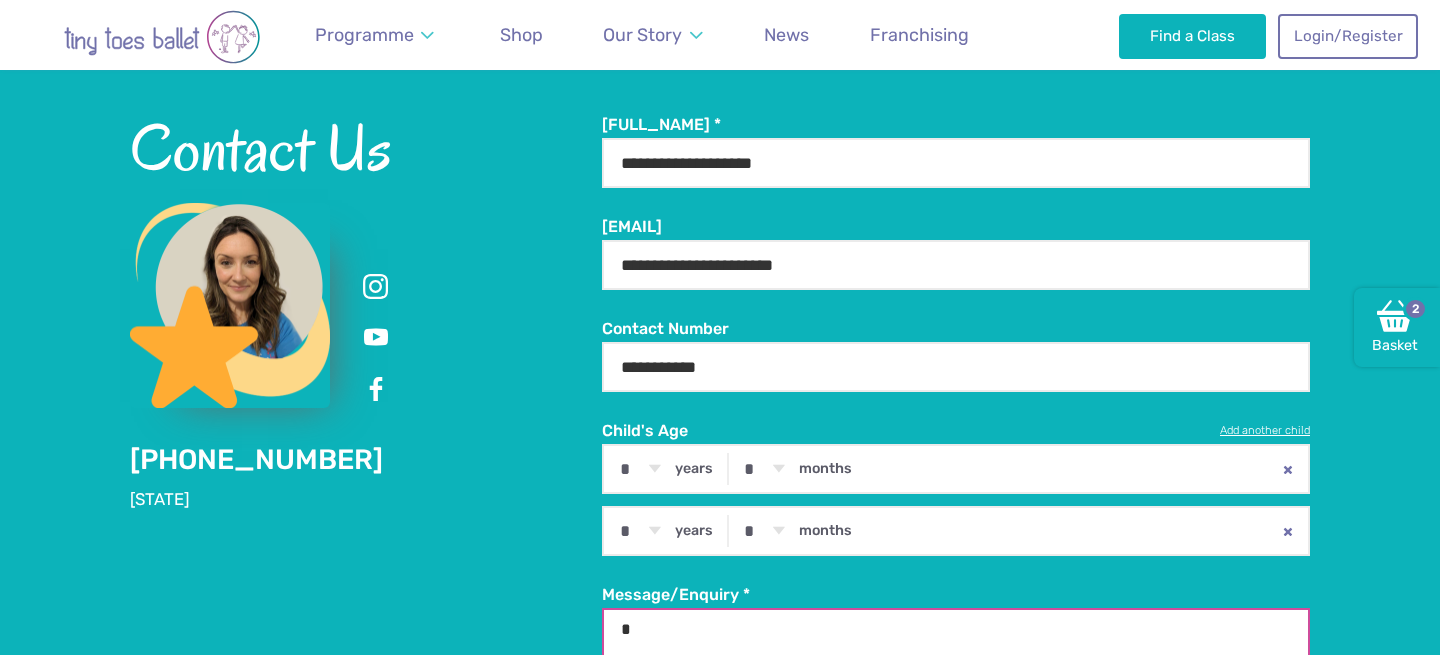 click on "*" at bounding box center (956, 689) 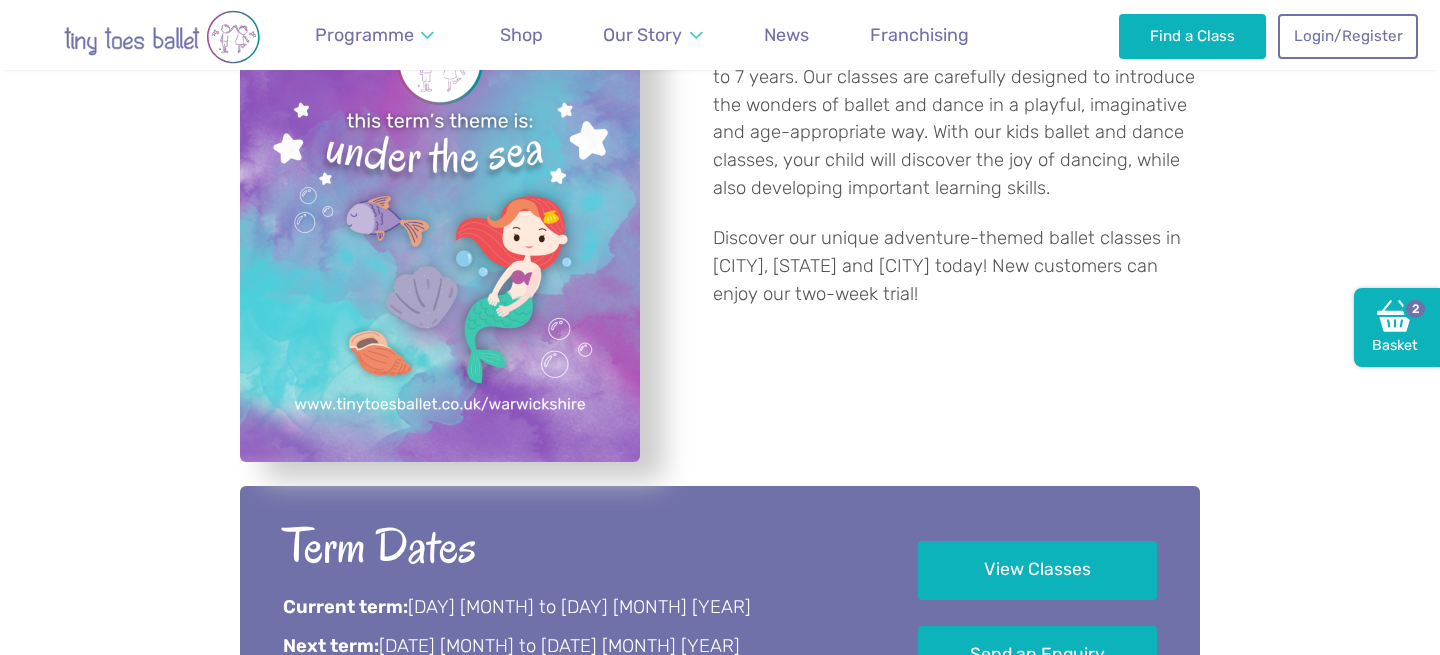 scroll, scrollTop: 0, scrollLeft: 0, axis: both 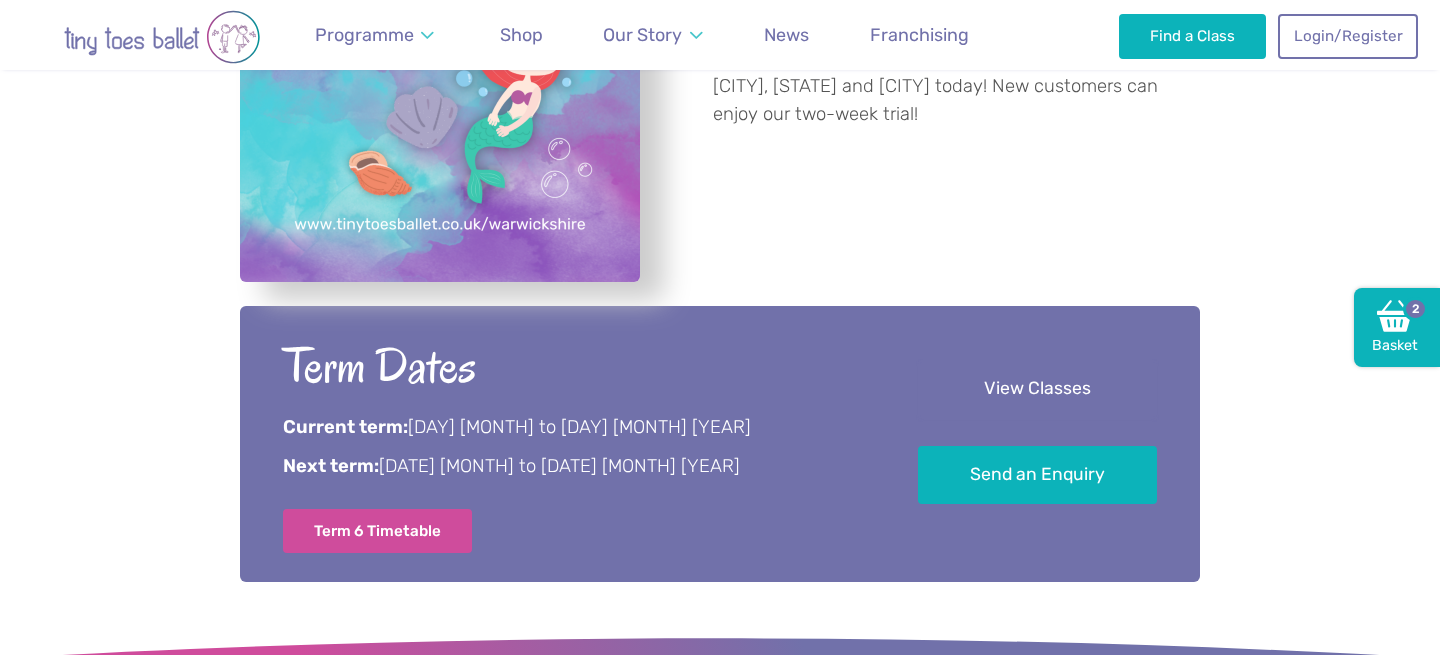 click on "View Classes" at bounding box center [1037, 389] 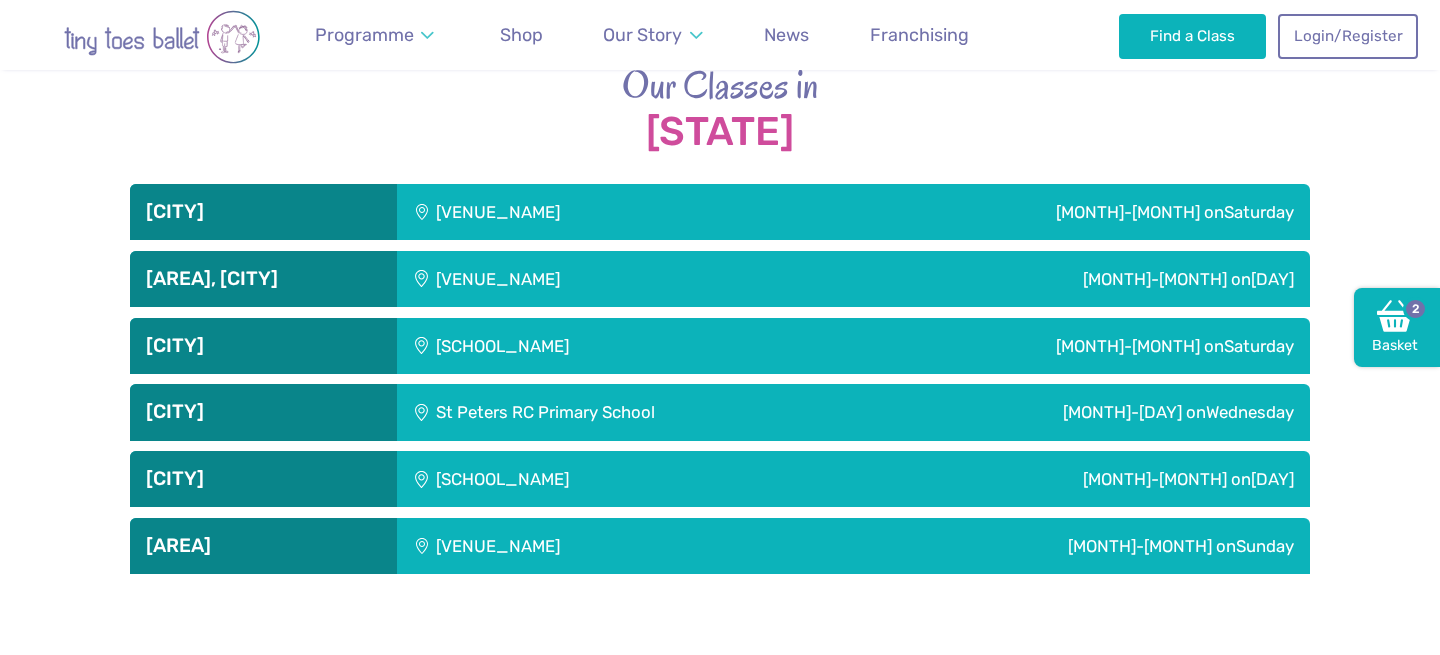 click on "[VENUE_NAME]" at bounding box center (579, 212) 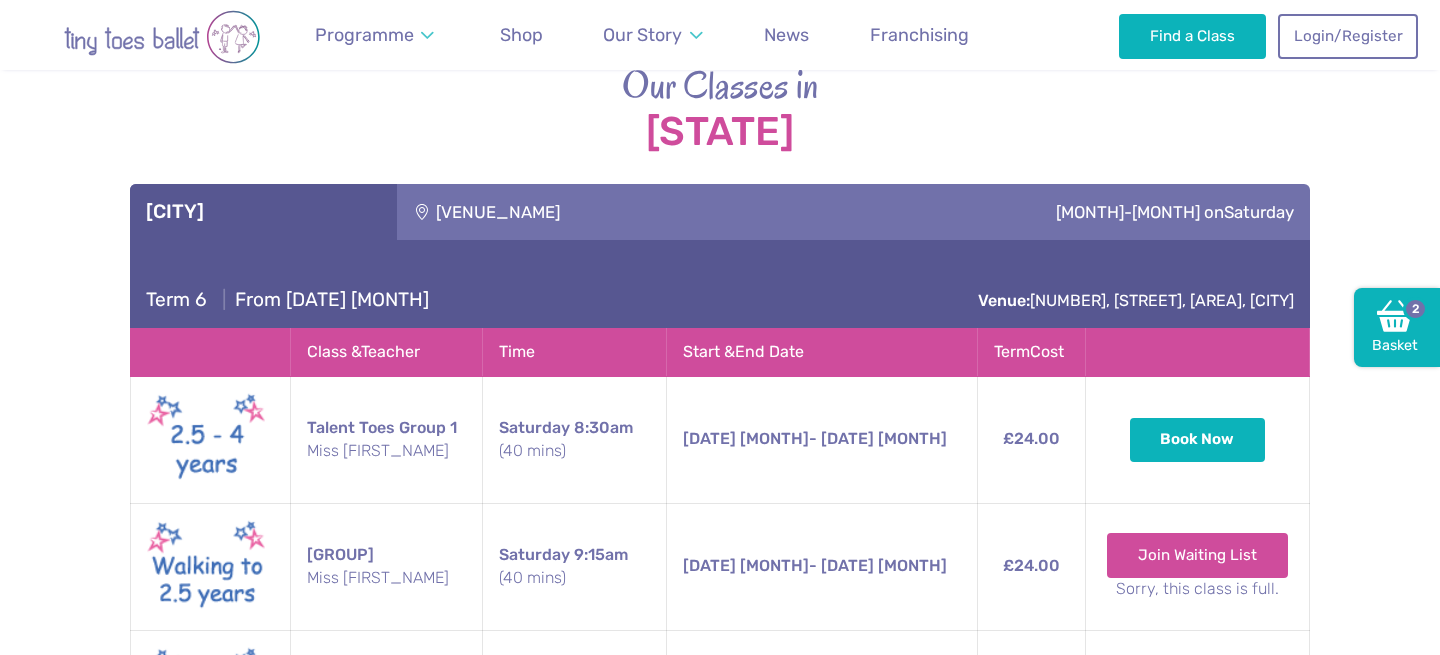 drag, startPoint x: 568, startPoint y: 144, endPoint x: 410, endPoint y: 144, distance: 158 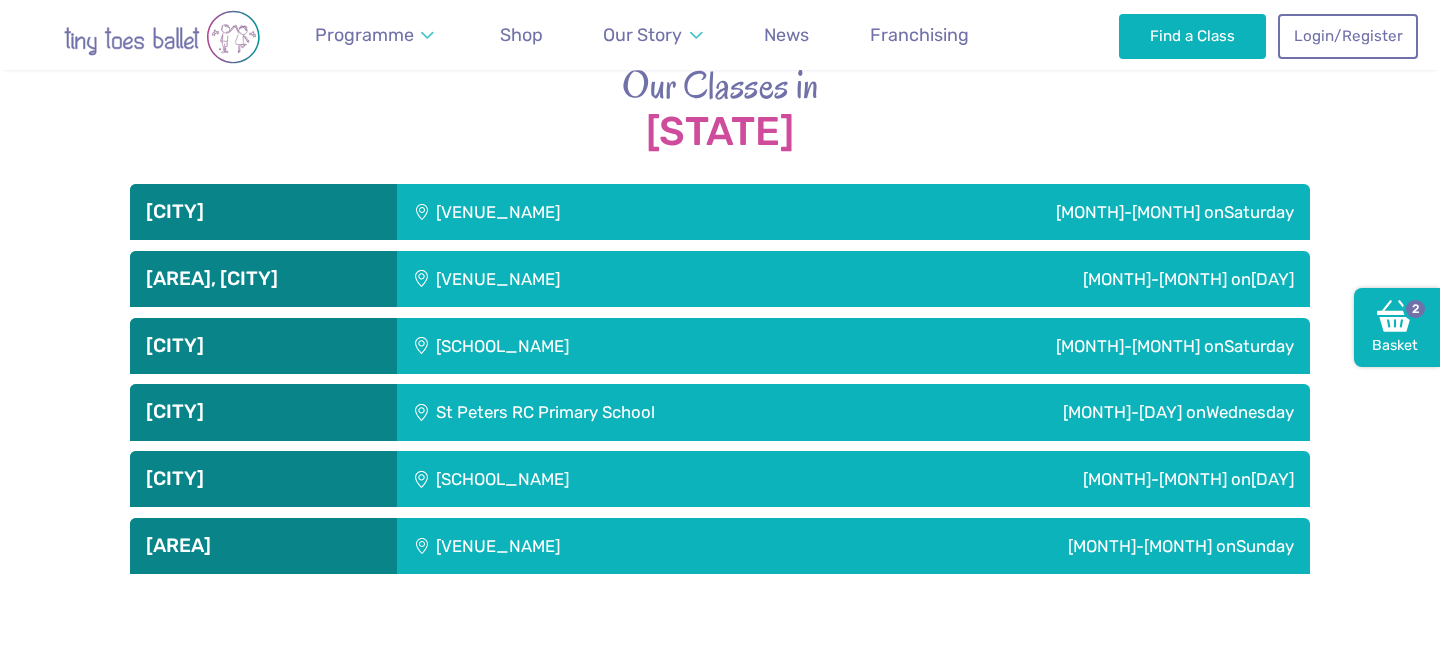 drag, startPoint x: 579, startPoint y: 146, endPoint x: 436, endPoint y: 153, distance: 143.17122 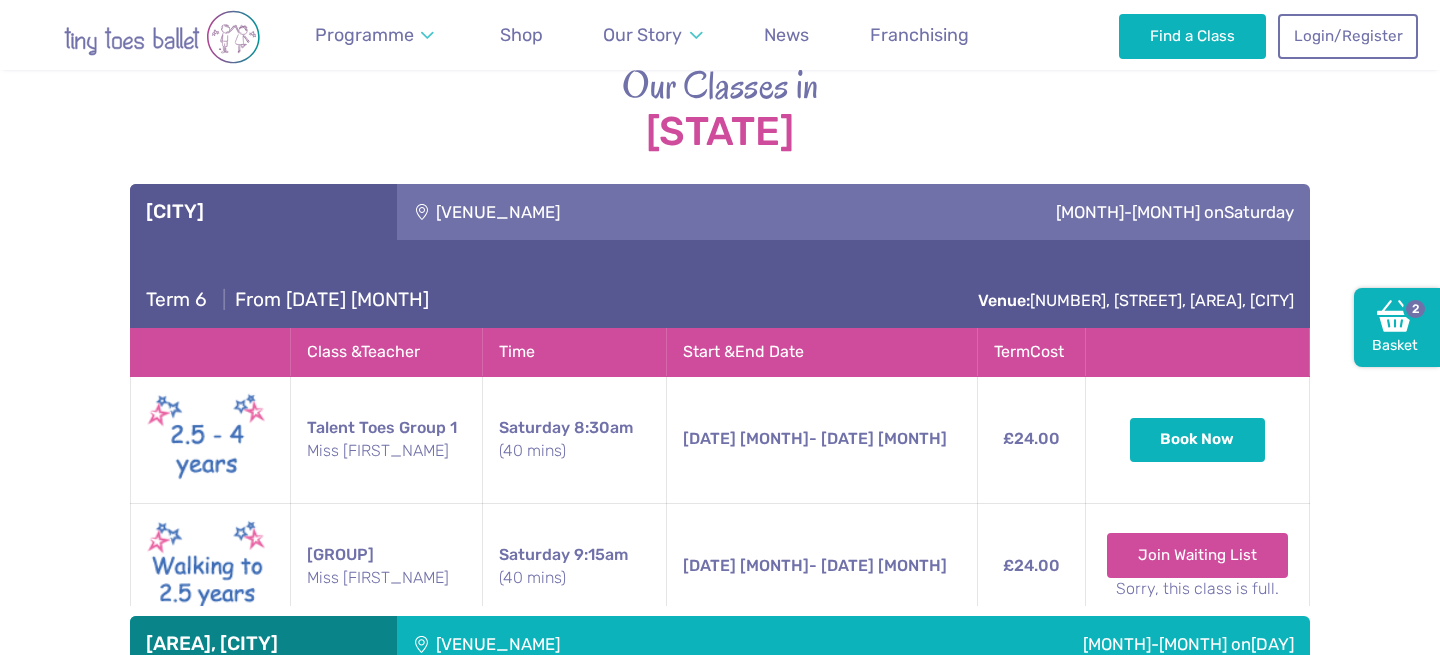 copy on "[VENUE_NAME]" 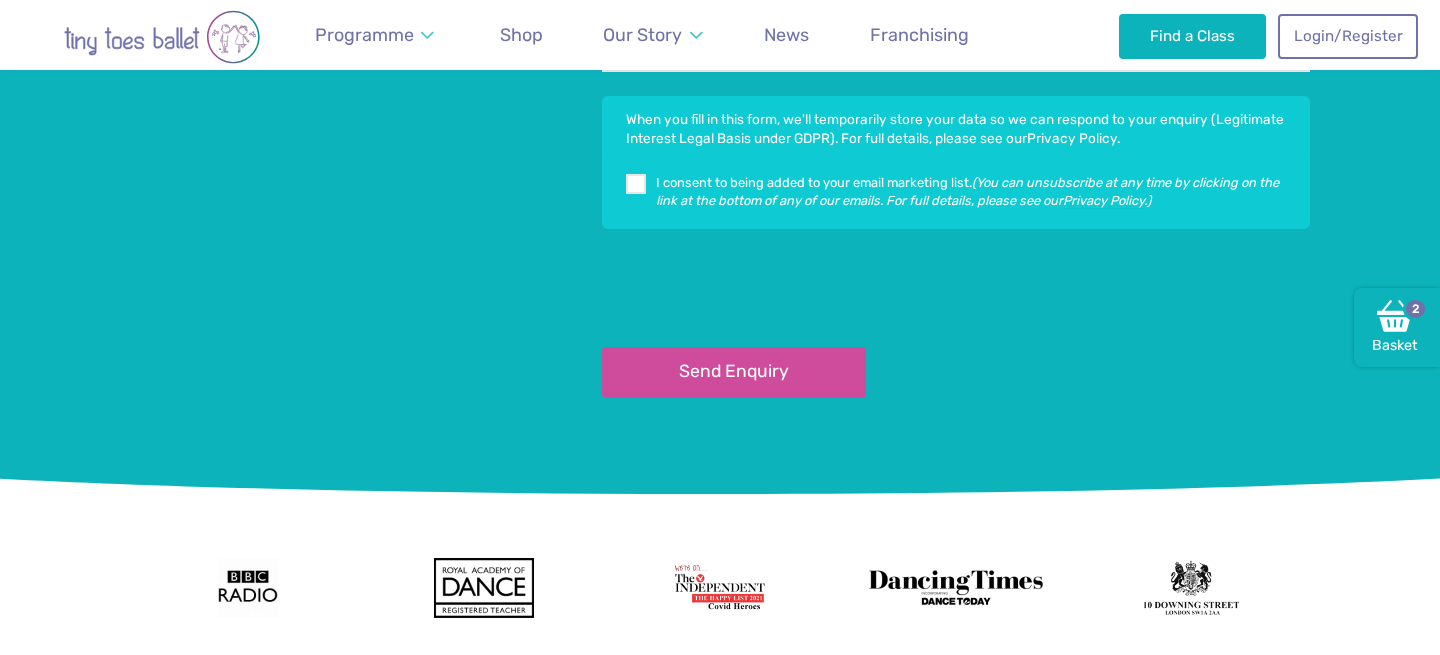scroll, scrollTop: 4733, scrollLeft: 0, axis: vertical 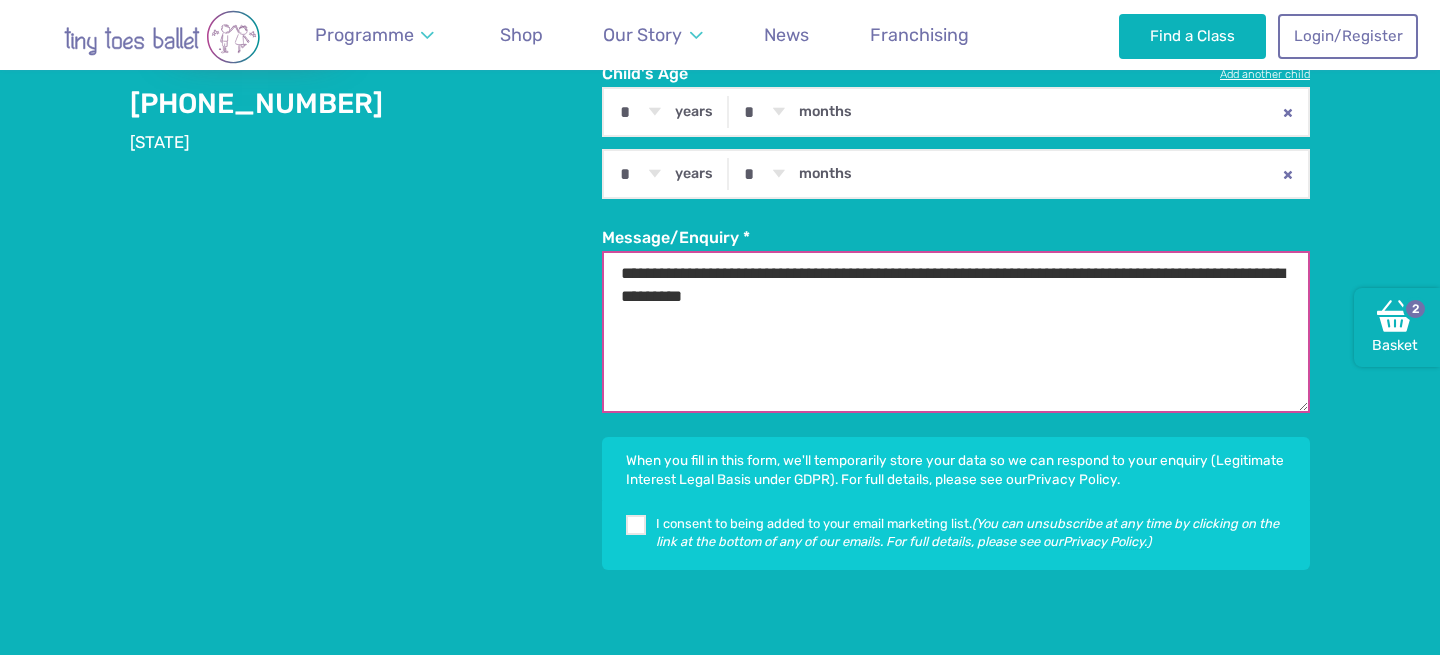 click on "**********" at bounding box center (956, 332) 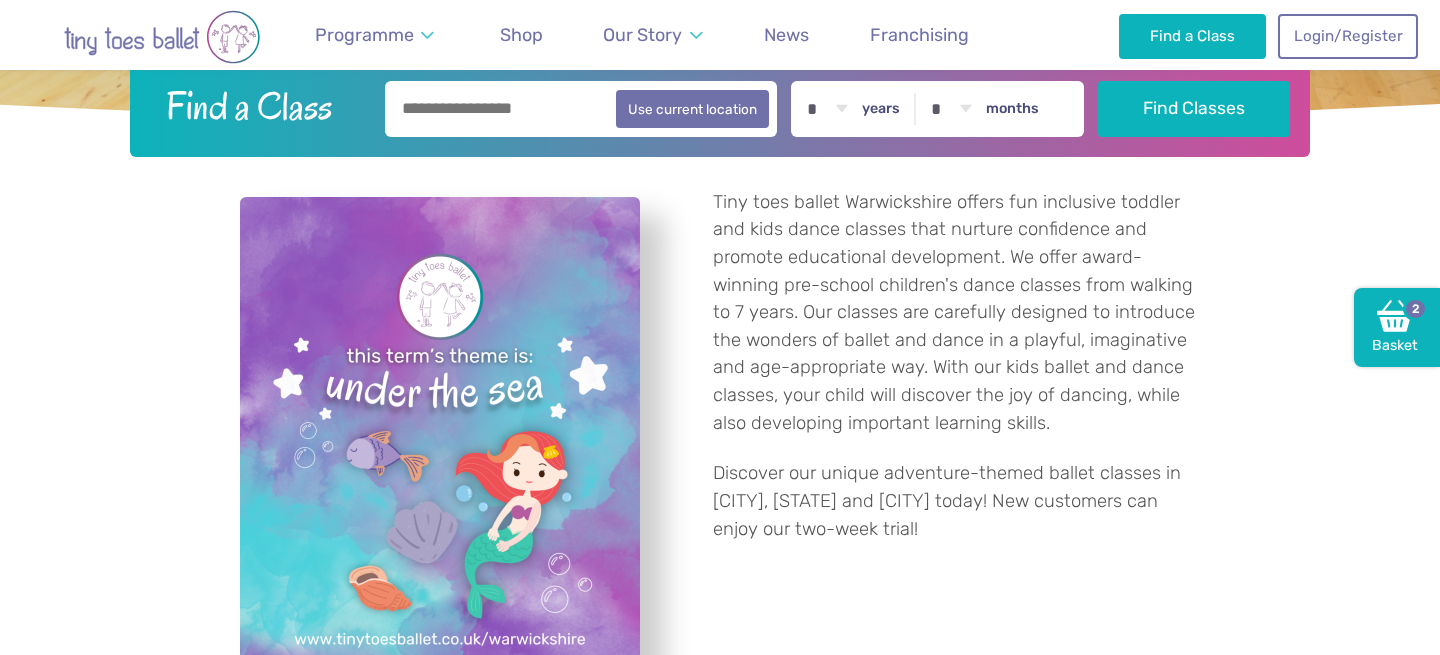 scroll, scrollTop: 0, scrollLeft: 0, axis: both 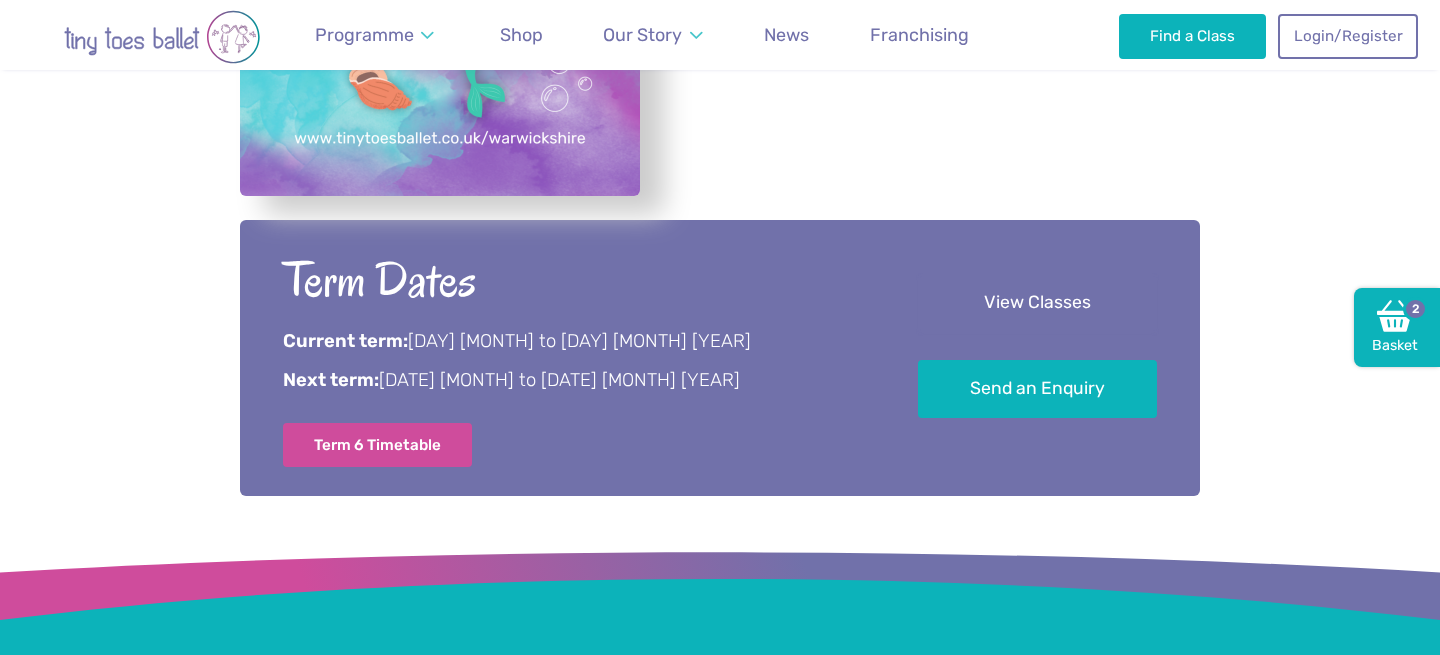 click on "View Classes" at bounding box center (1037, 303) 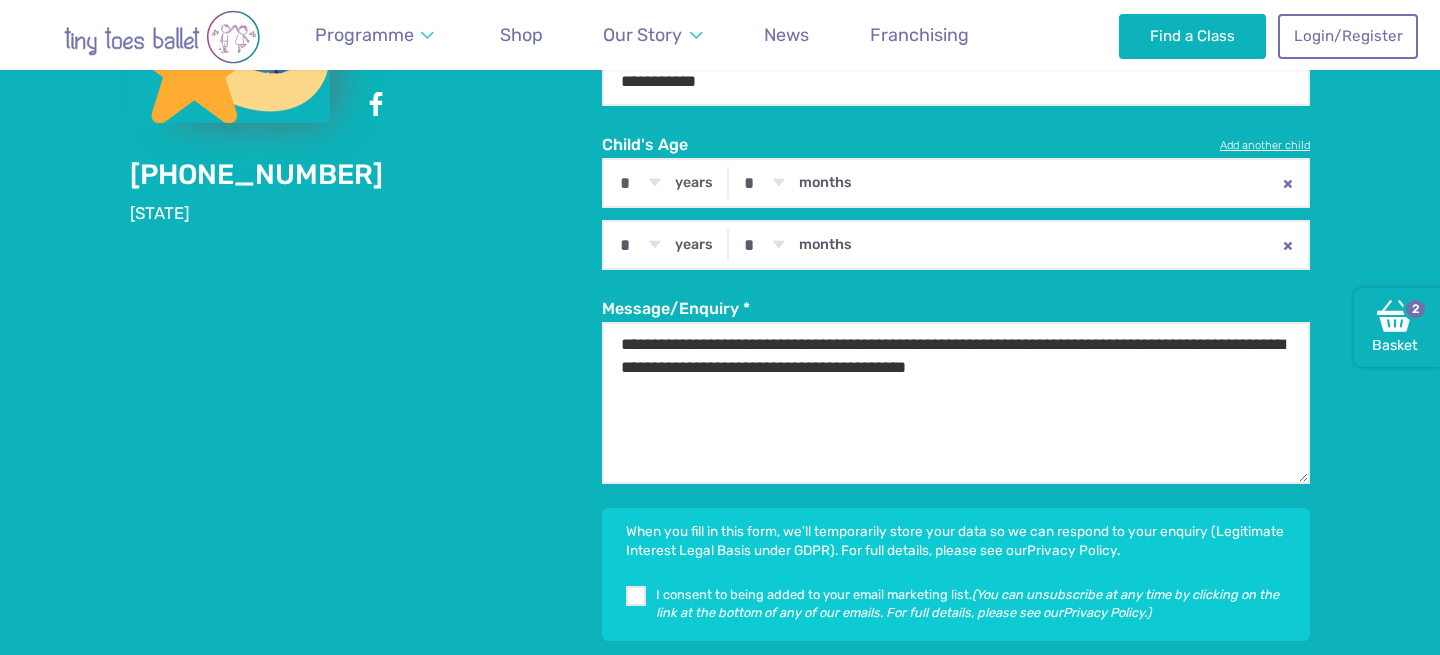 scroll, scrollTop: 4622, scrollLeft: 0, axis: vertical 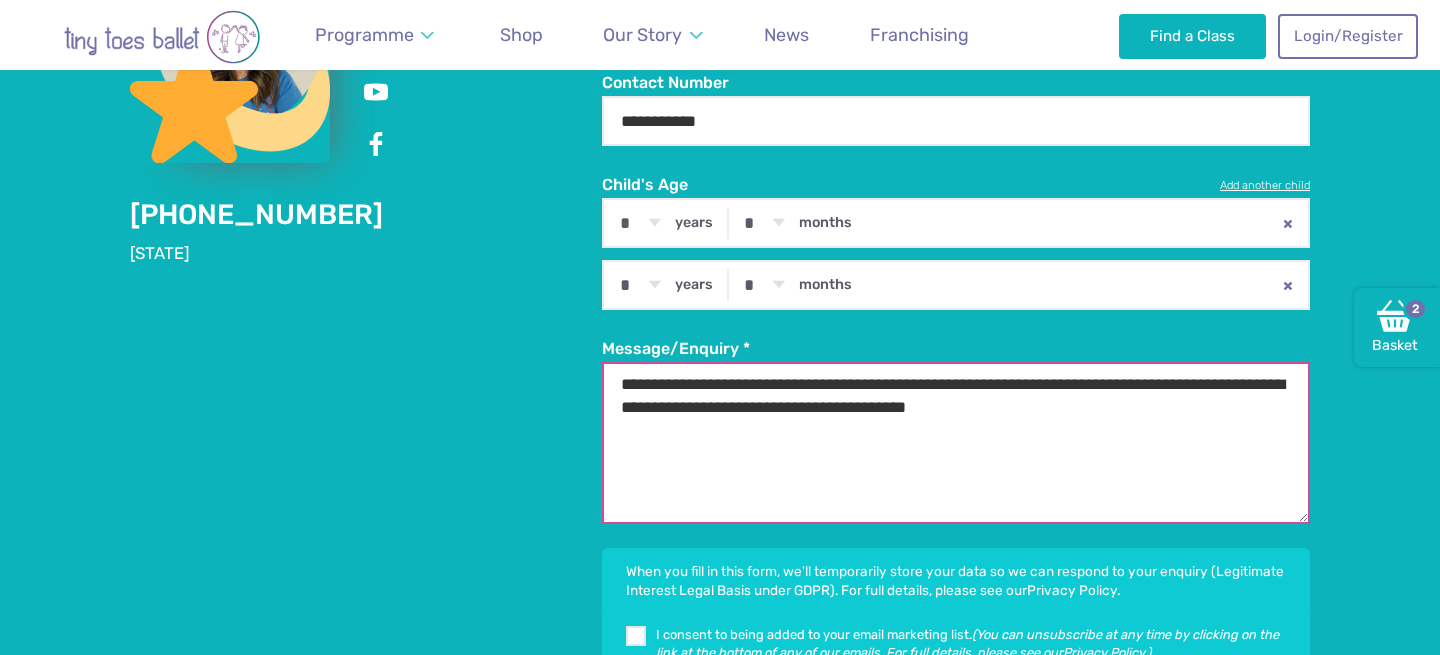 click on "**********" at bounding box center [956, 443] 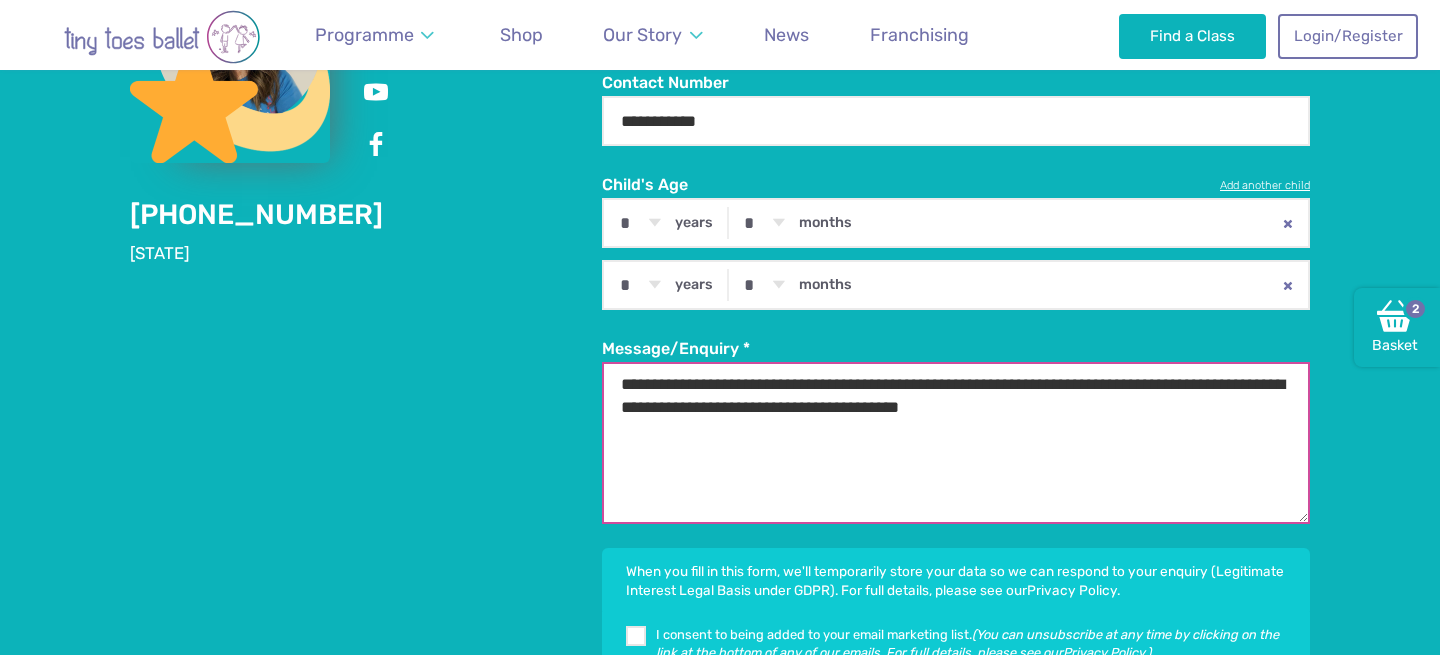drag, startPoint x: 638, startPoint y: 332, endPoint x: 651, endPoint y: 326, distance: 14.3178215 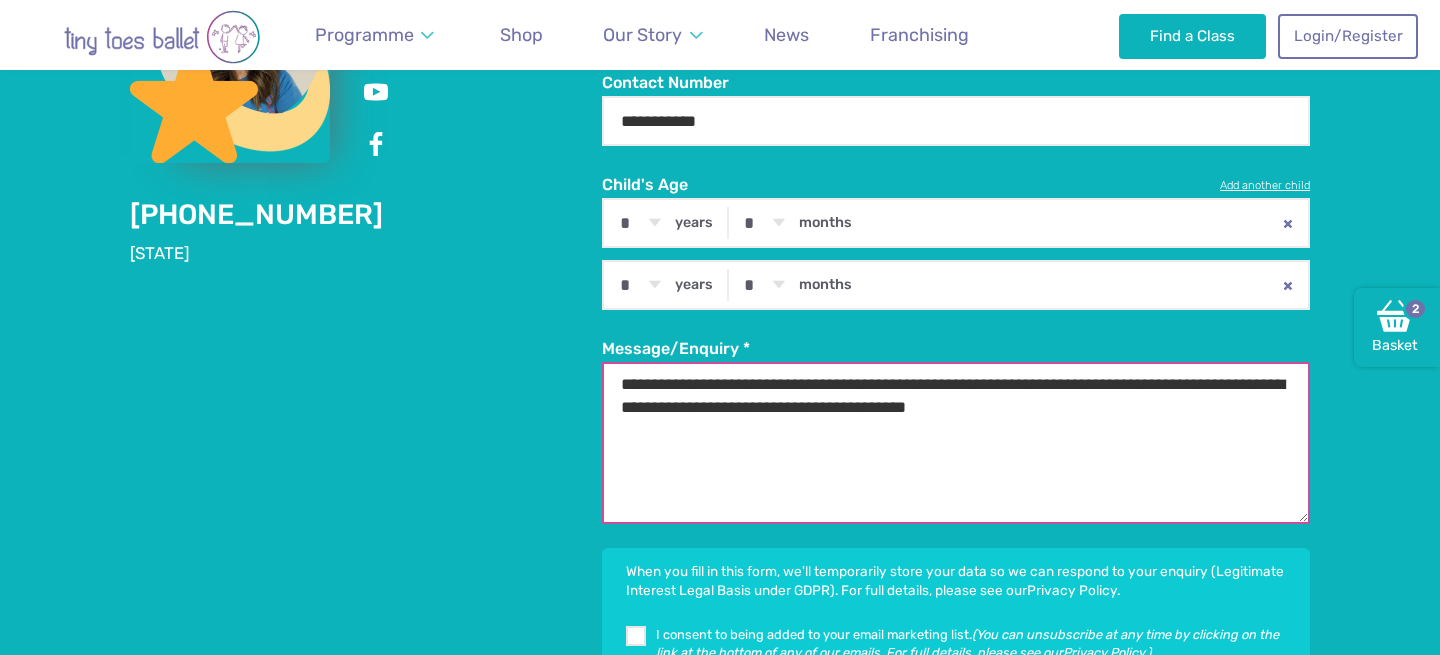 drag, startPoint x: 1092, startPoint y: 453, endPoint x: 1092, endPoint y: 429, distance: 24 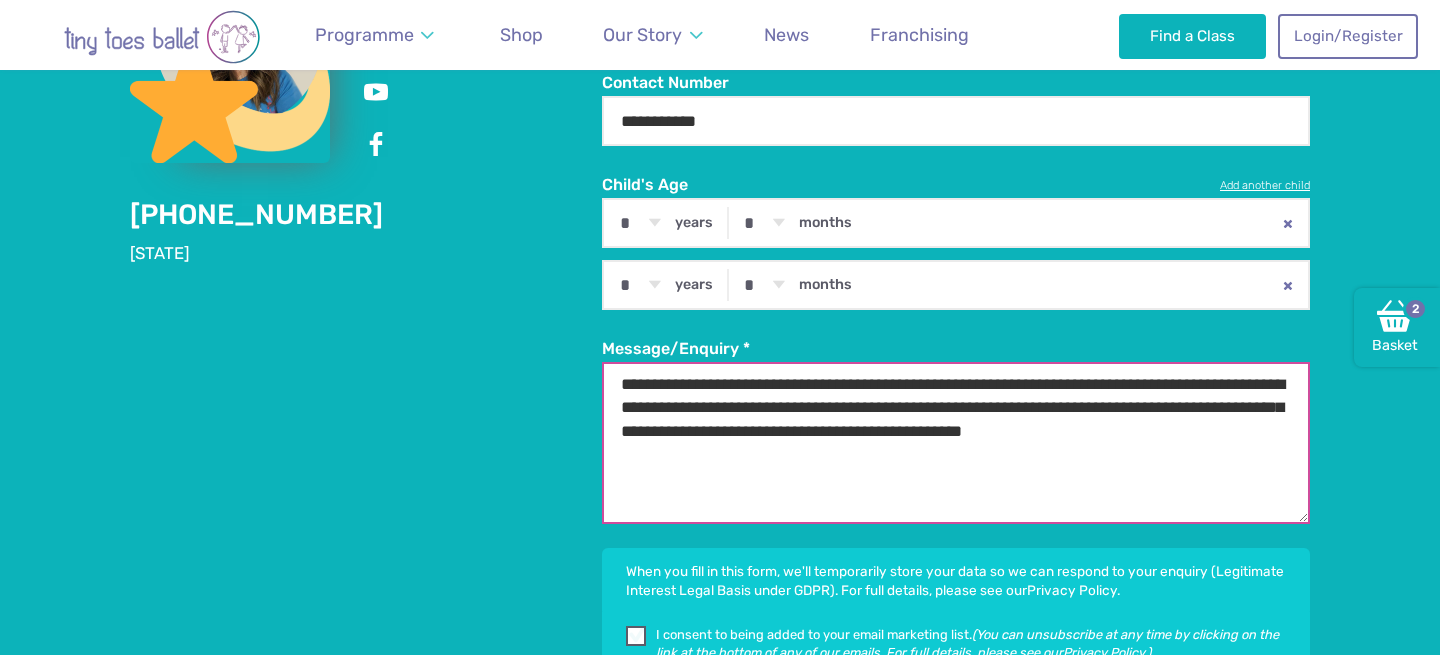 type on "**********" 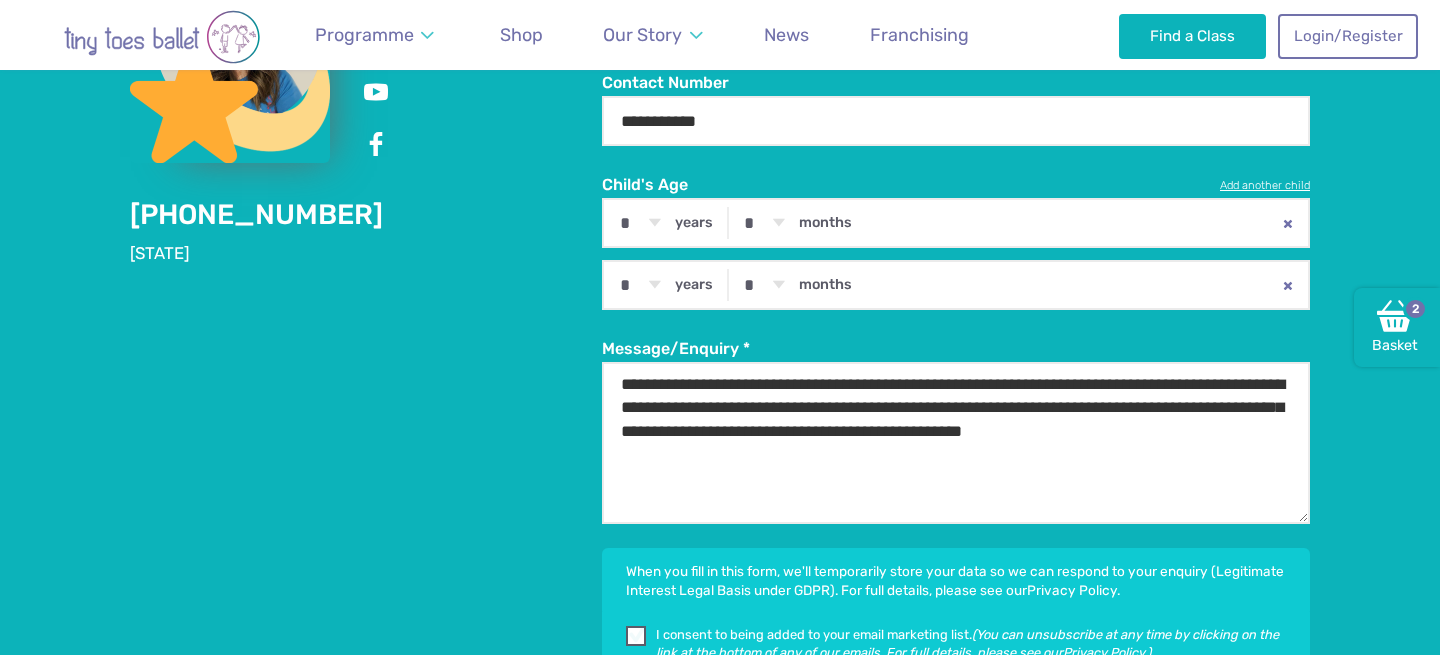 click on "I consent to being added to your email marketing list. (You can unsubscribe at any time by clicking on the link at the bottom of any of our emails. For full details, please see our Privacy Policy.)" at bounding box center (973, 644) 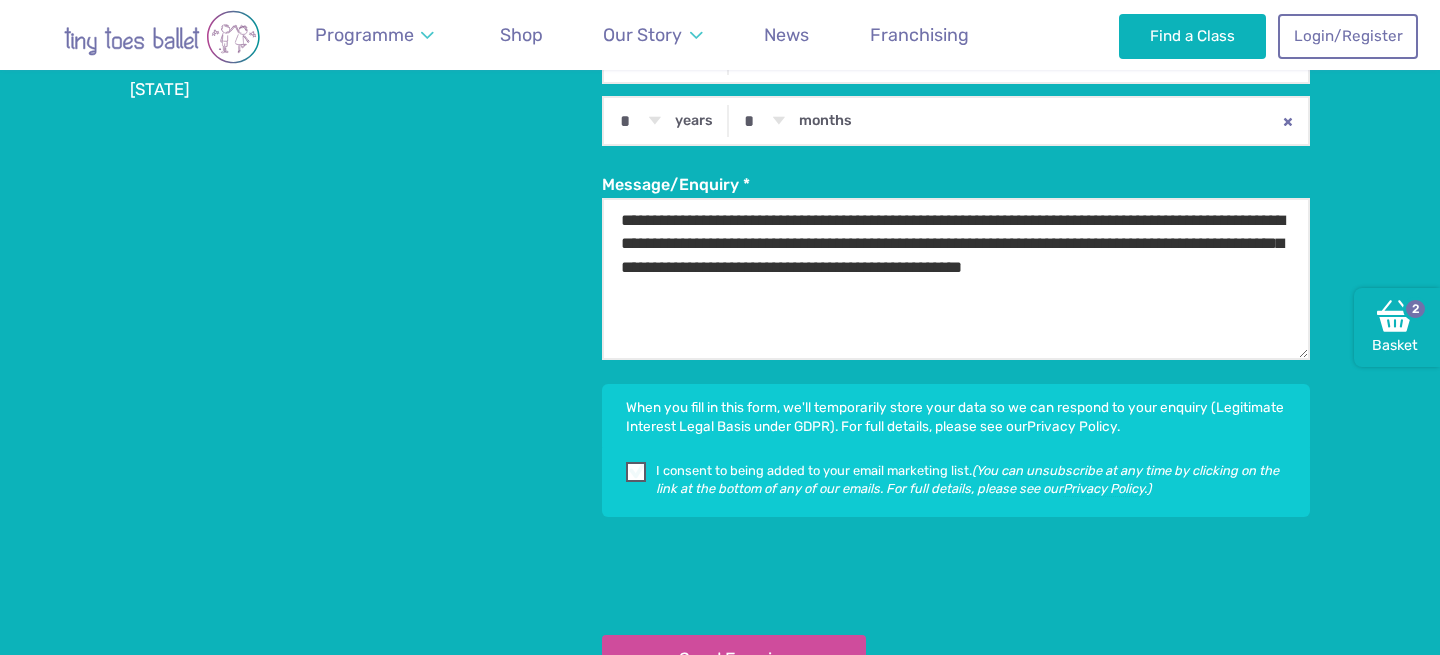 scroll, scrollTop: 4887, scrollLeft: 0, axis: vertical 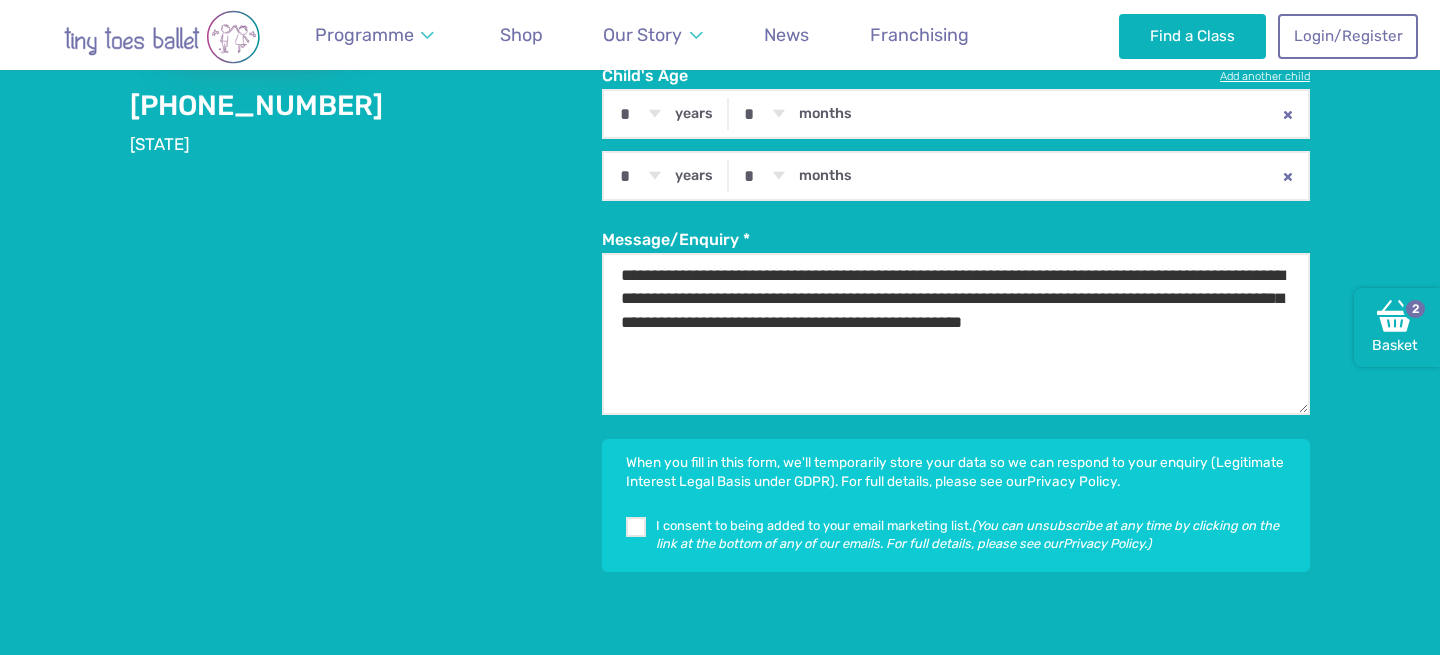 click on "I consent to being added to your email marketing list. (You can unsubscribe at any time by clicking on the link at the bottom of any of our emails. For full details, please see our Privacy Policy.)" at bounding box center [956, 537] 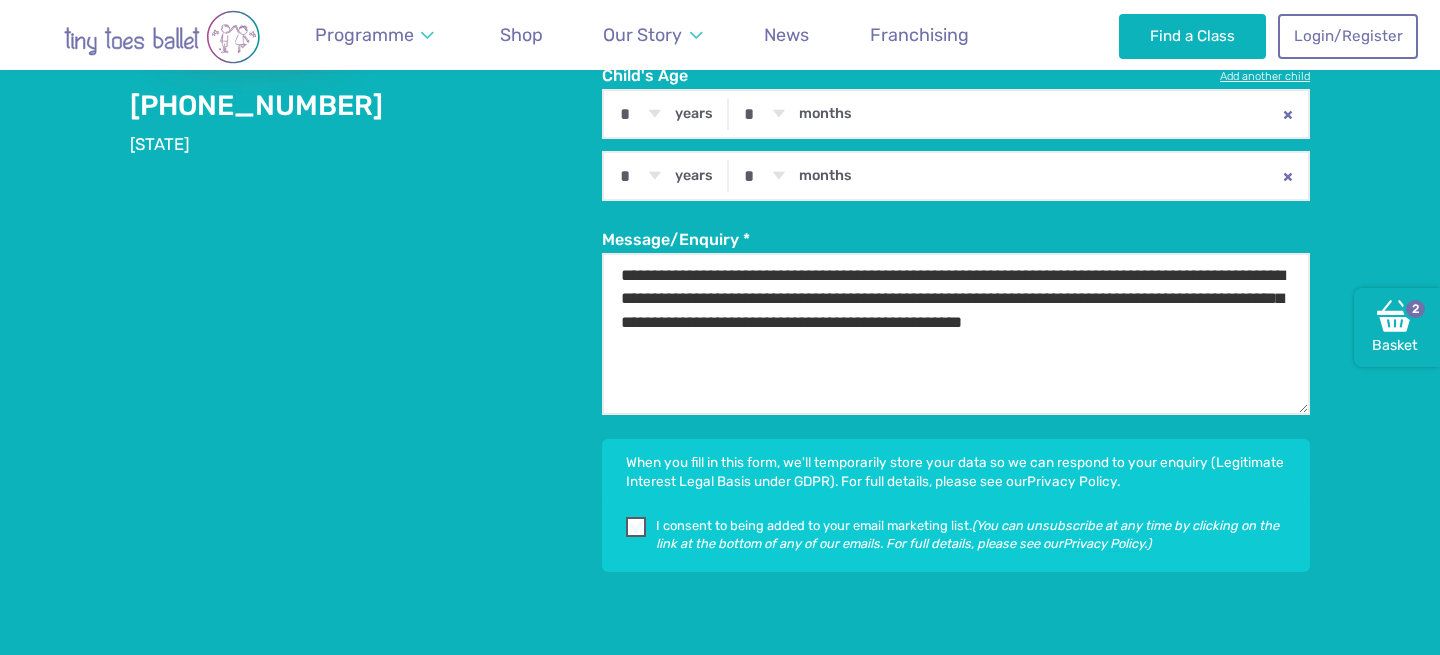 click at bounding box center [637, 530] 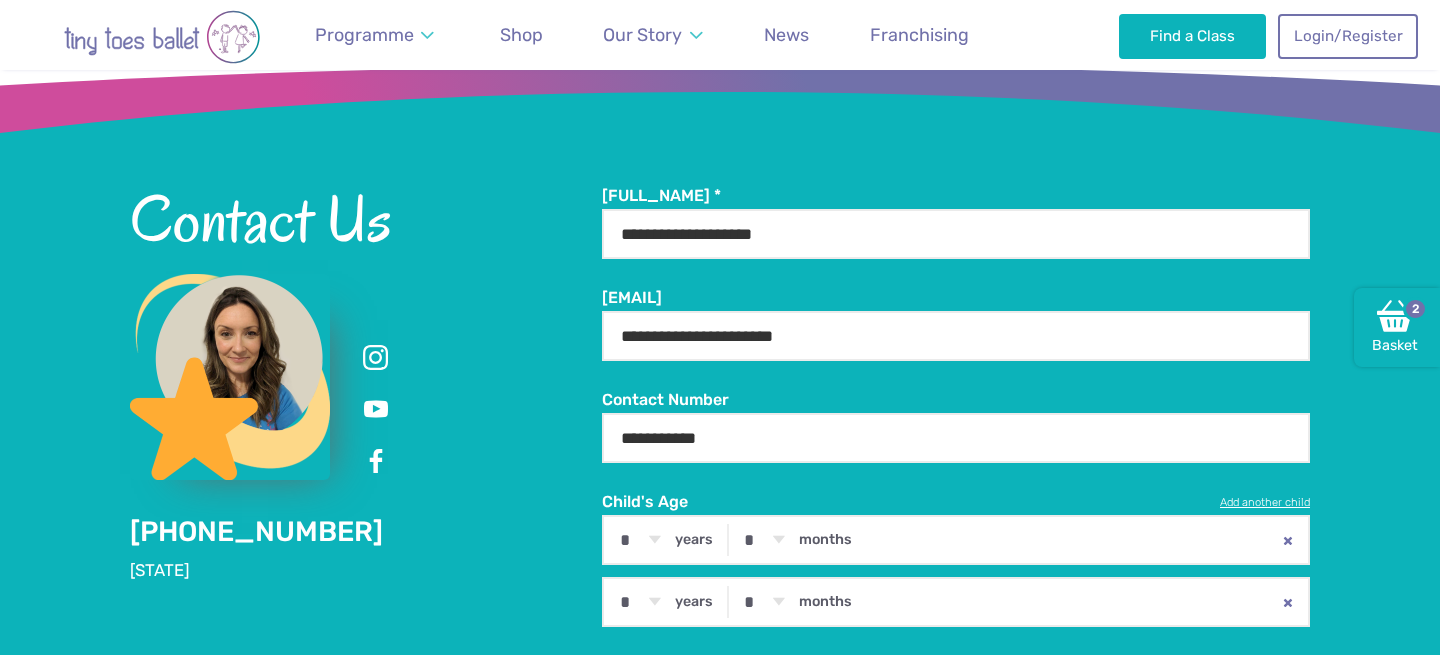 scroll, scrollTop: 4287, scrollLeft: 0, axis: vertical 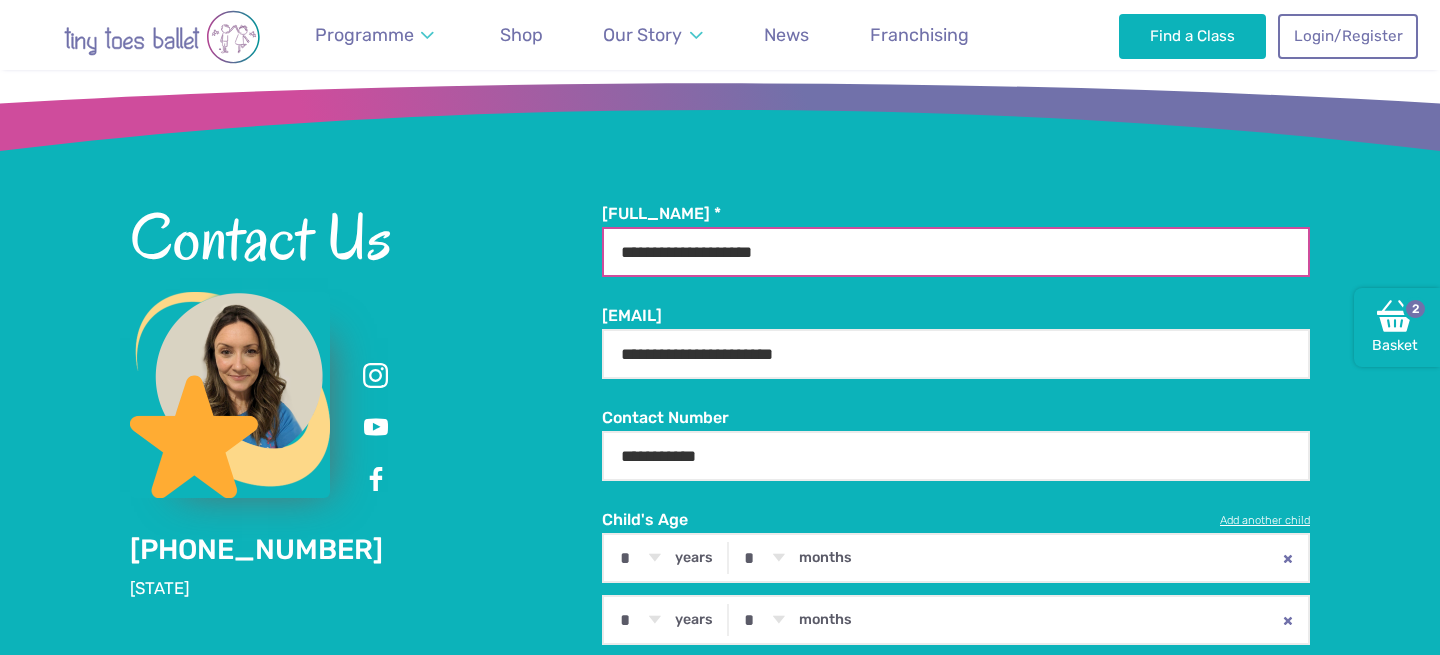 drag, startPoint x: 722, startPoint y: 194, endPoint x: 679, endPoint y: 197, distance: 43.104523 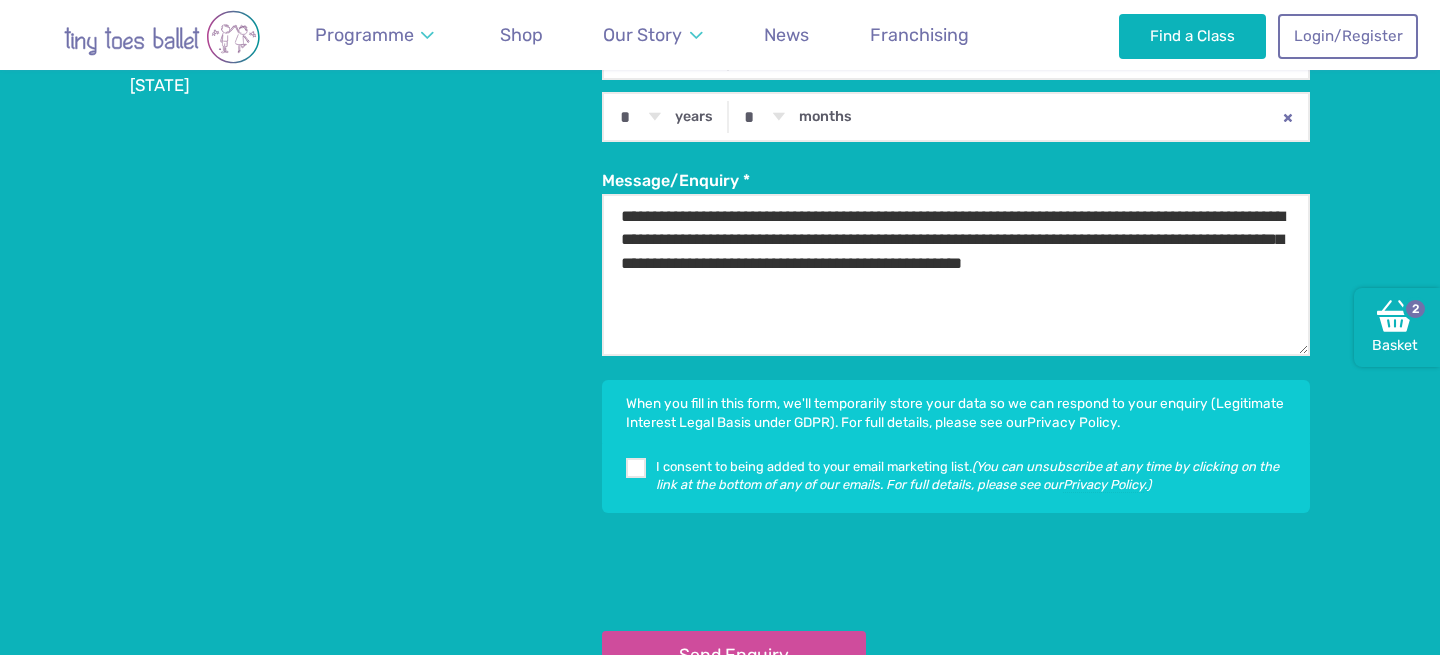 scroll, scrollTop: 5157, scrollLeft: 0, axis: vertical 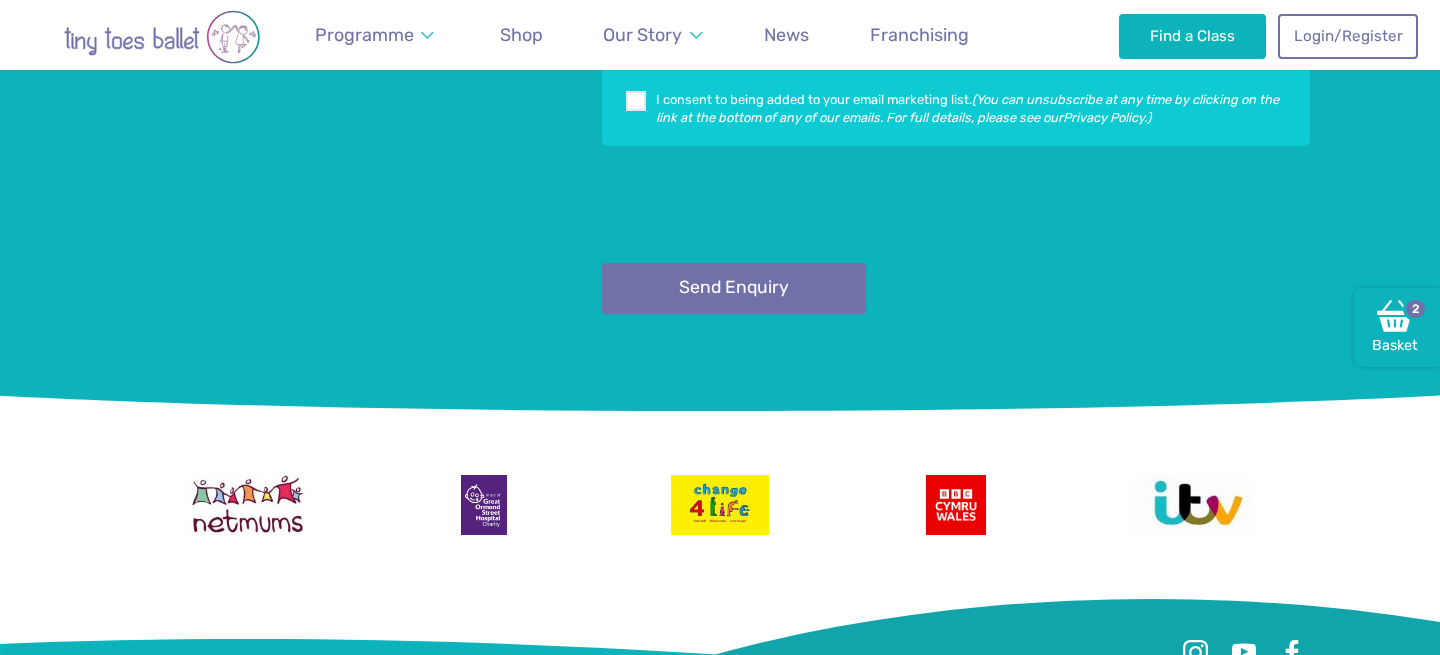 type on "**********" 